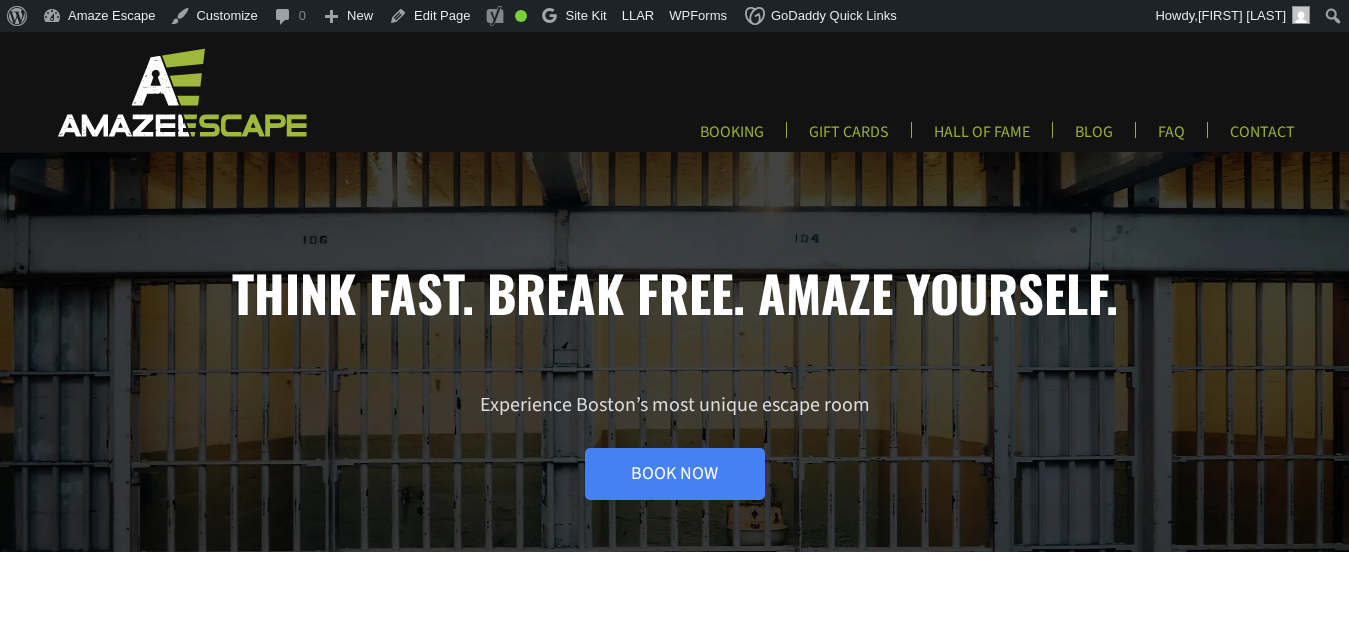 scroll, scrollTop: 0, scrollLeft: 0, axis: both 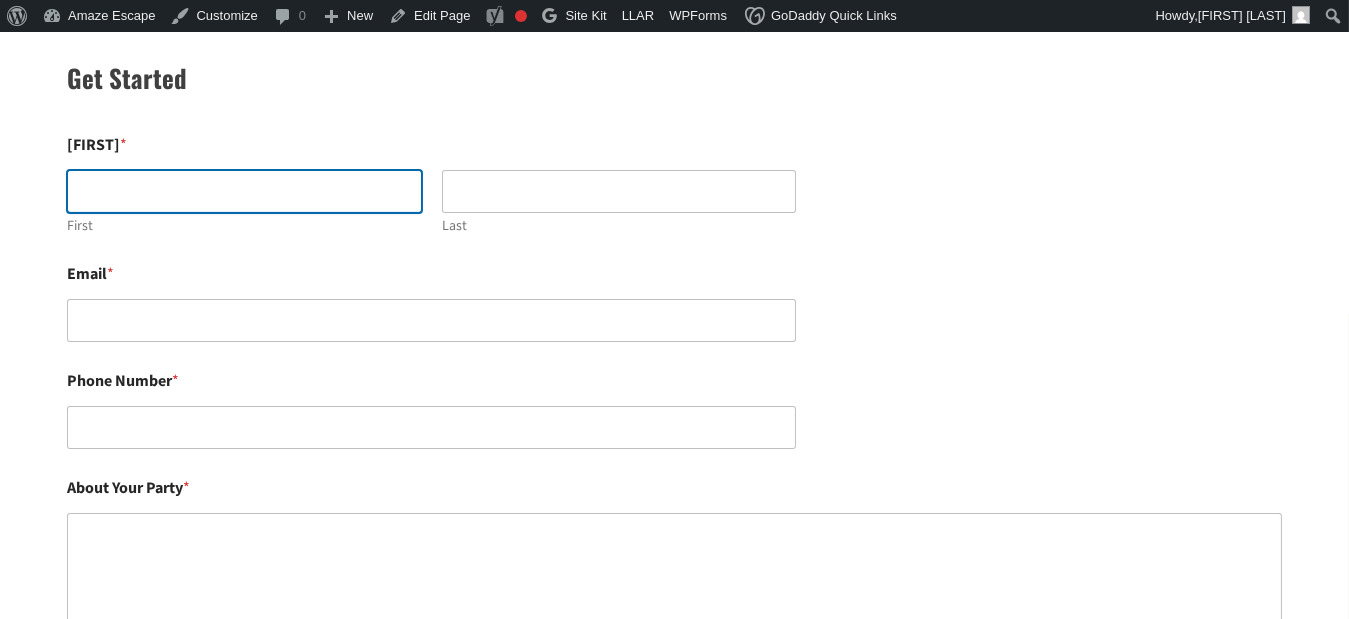 click on "First" at bounding box center [244, 191] 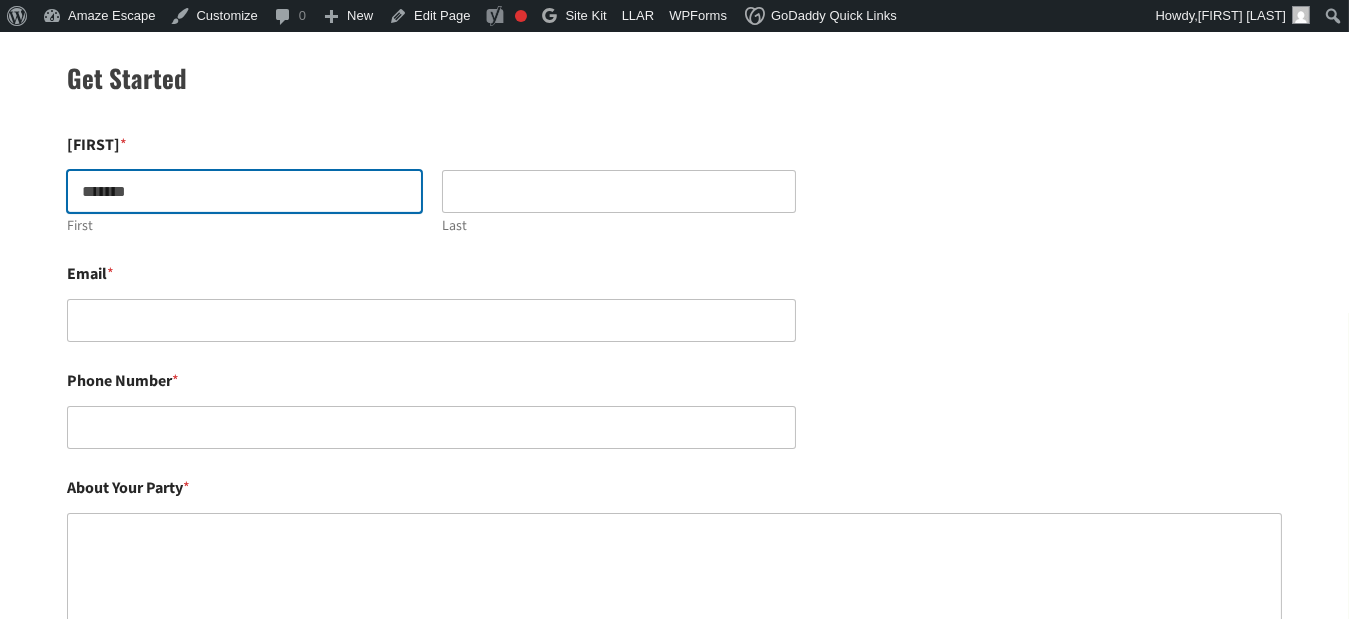 type on "*******" 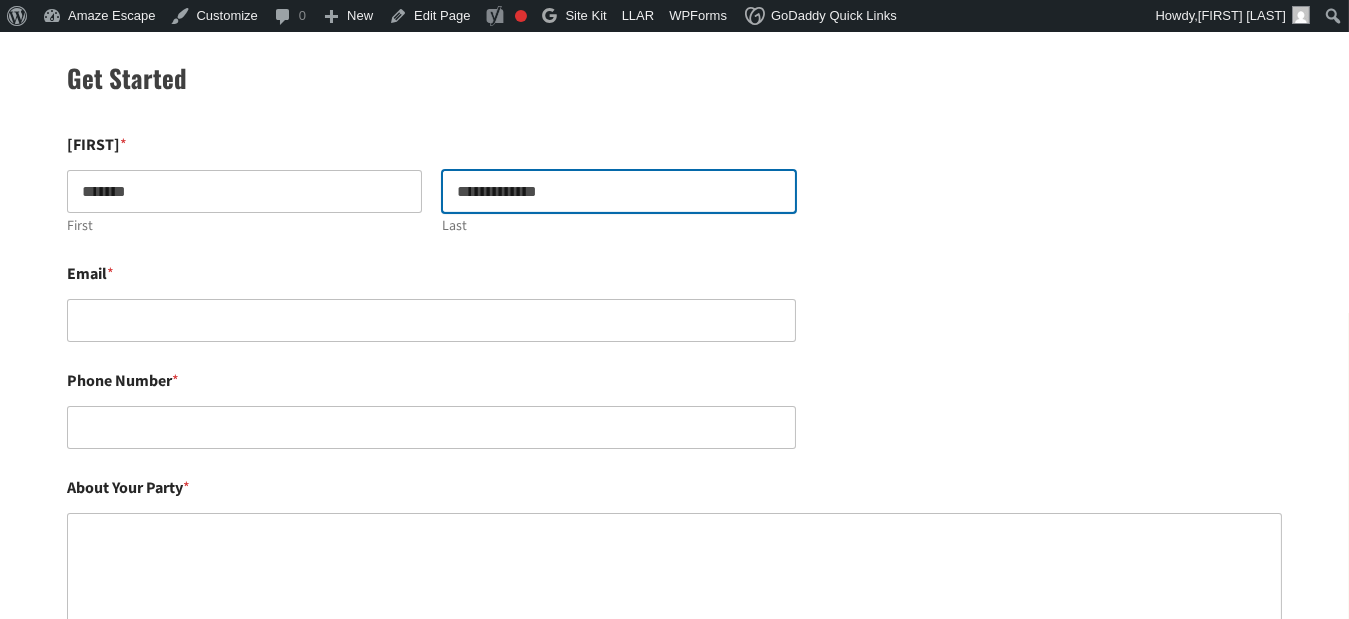 type on "**********" 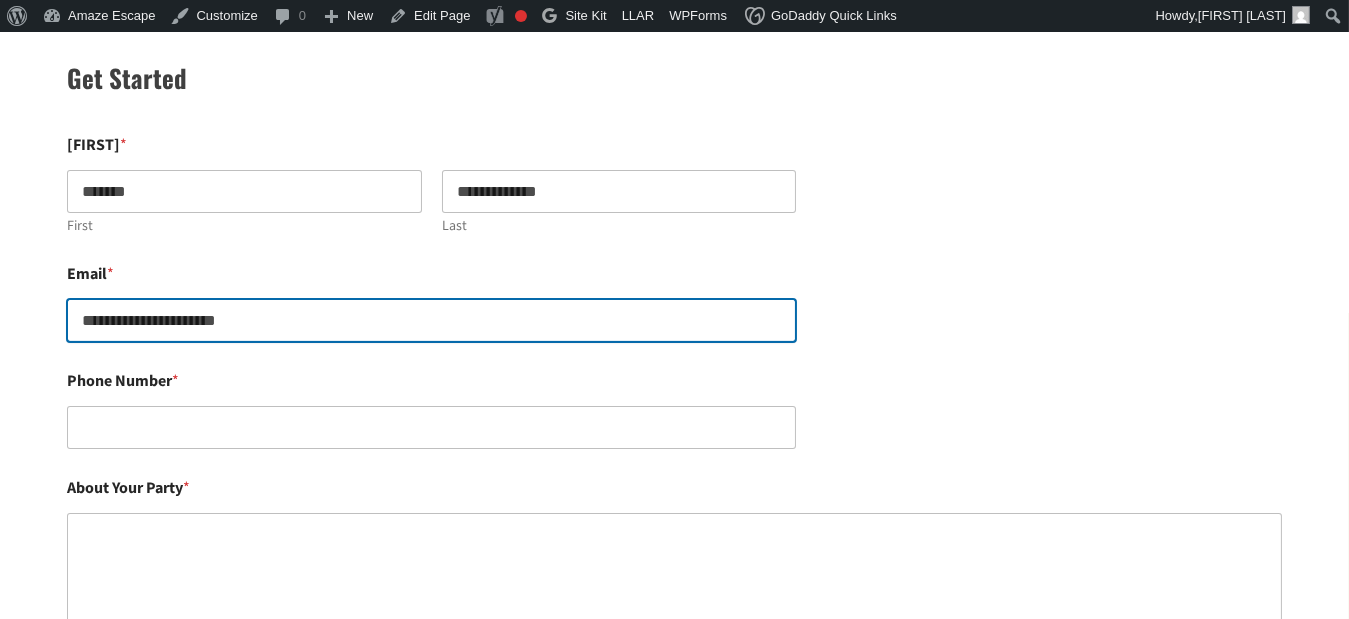 type on "**********" 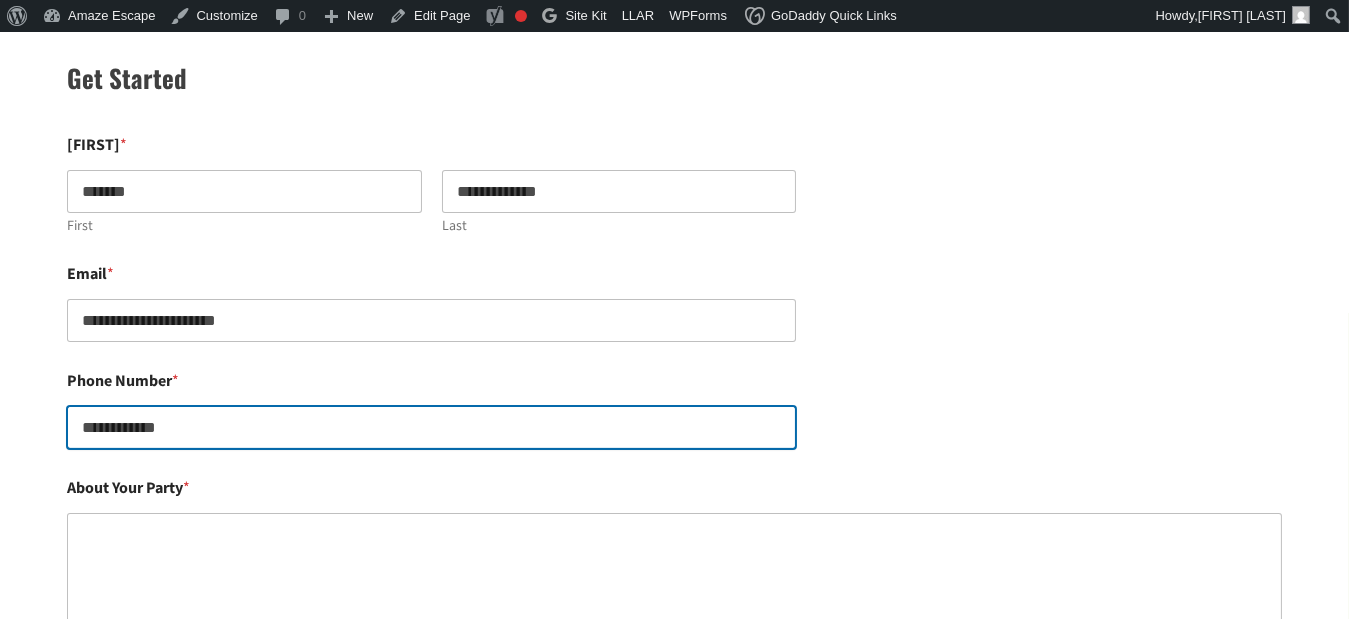 type on "**********" 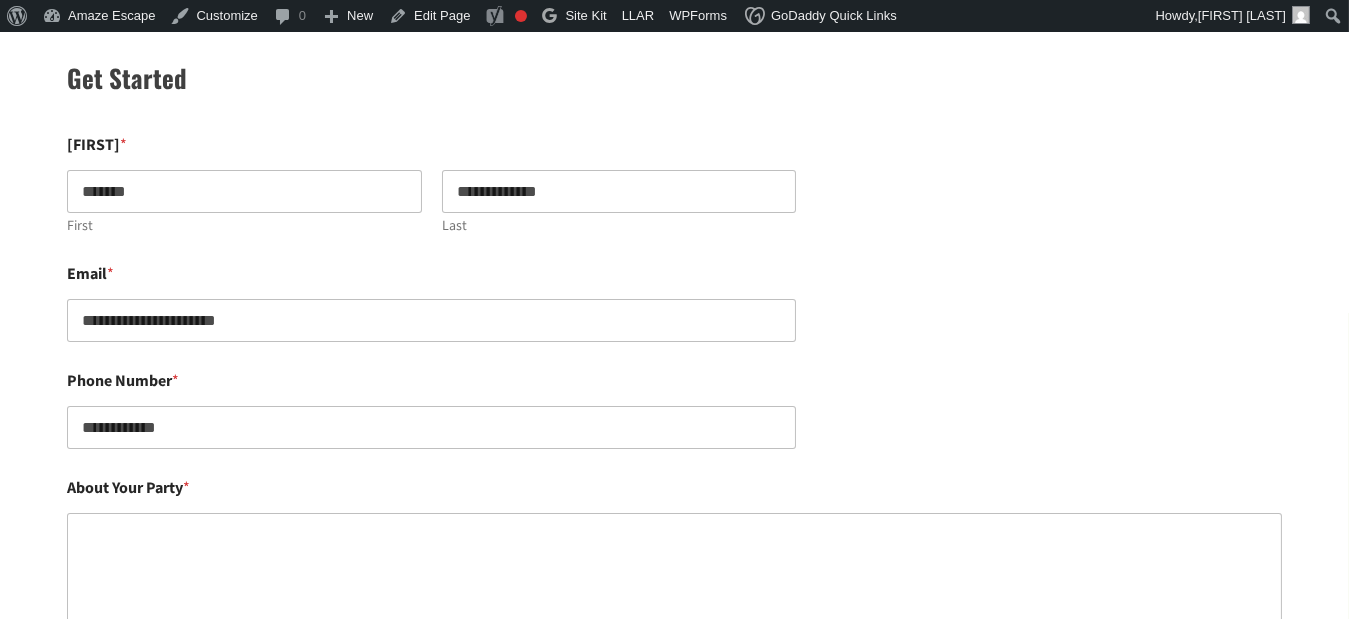click on "**********" at bounding box center (674, 303) 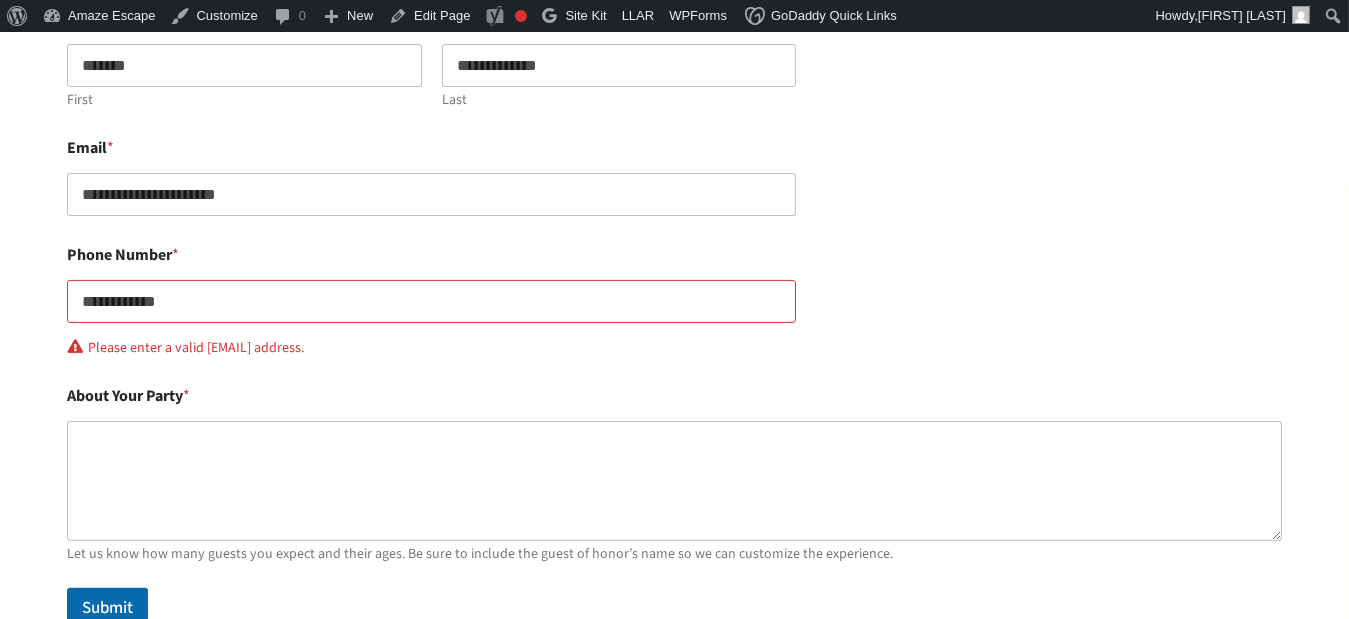 scroll, scrollTop: 1349, scrollLeft: 0, axis: vertical 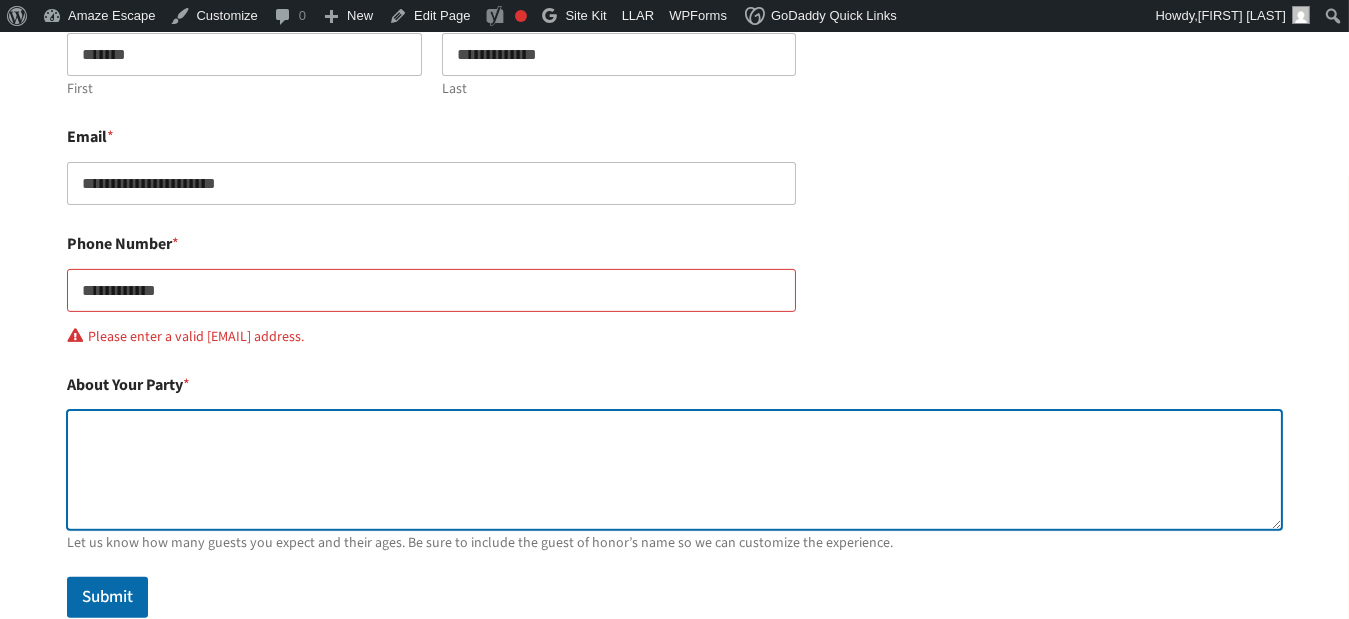 click on "About Your Party  *" at bounding box center (674, 470) 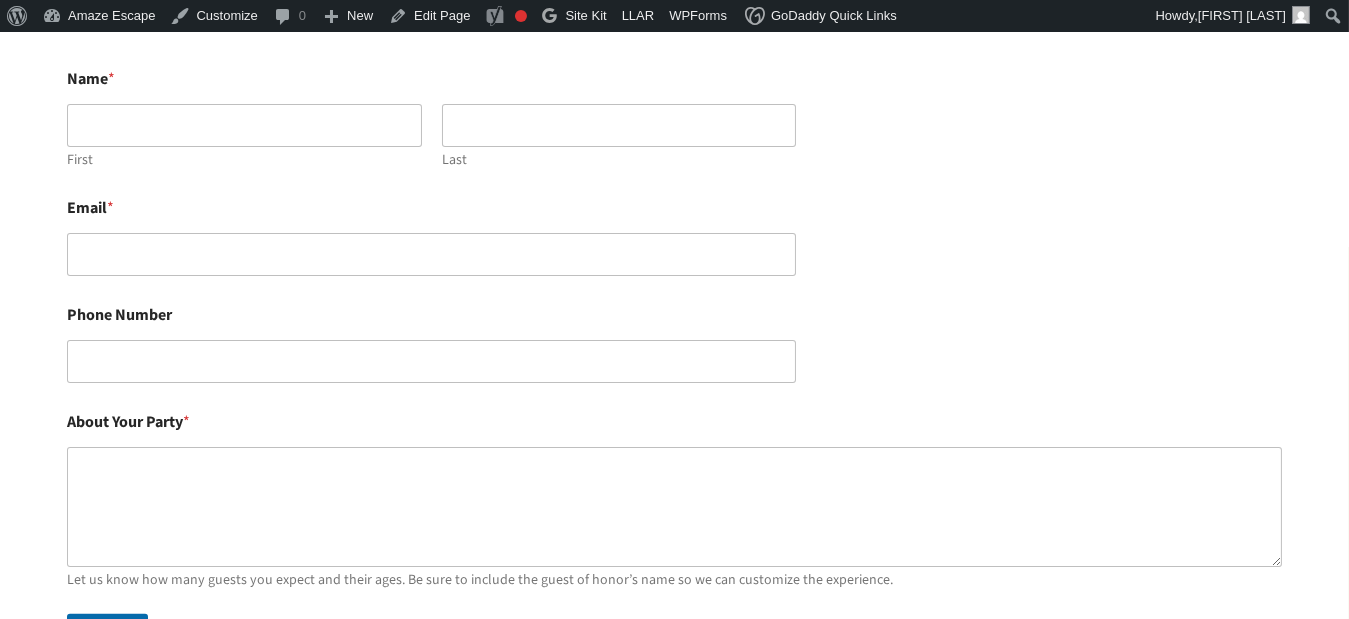 scroll, scrollTop: 1217, scrollLeft: 0, axis: vertical 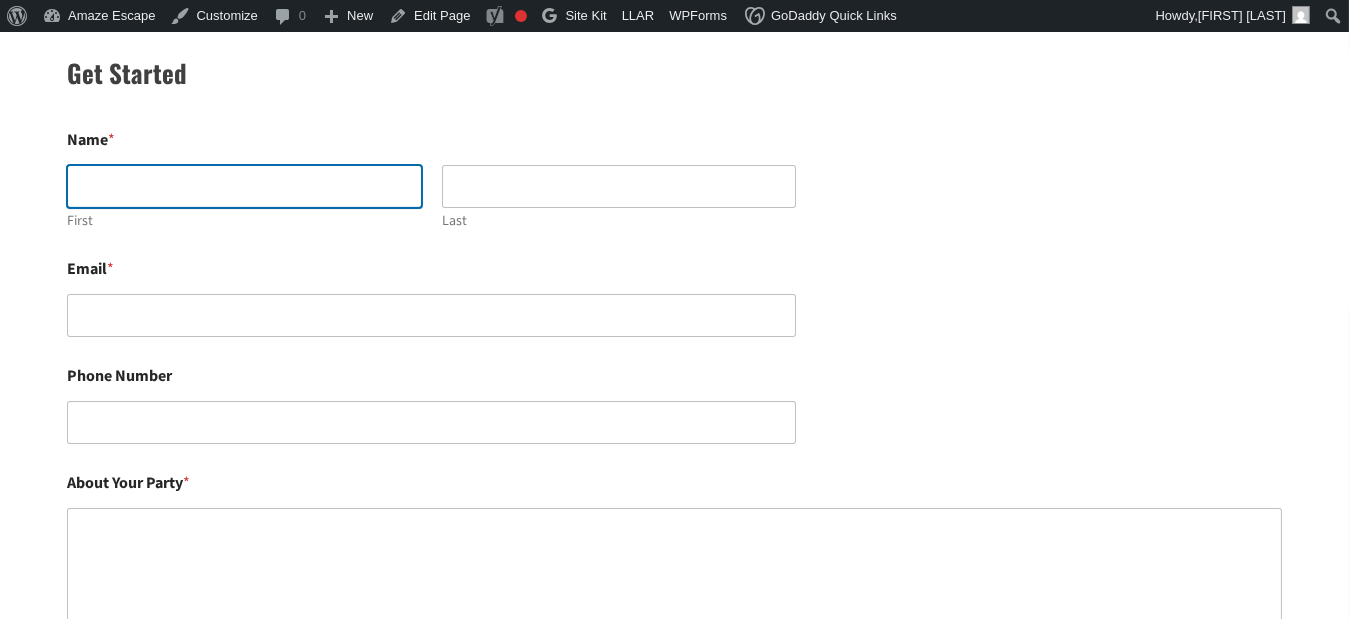 click on "First" at bounding box center (244, 186) 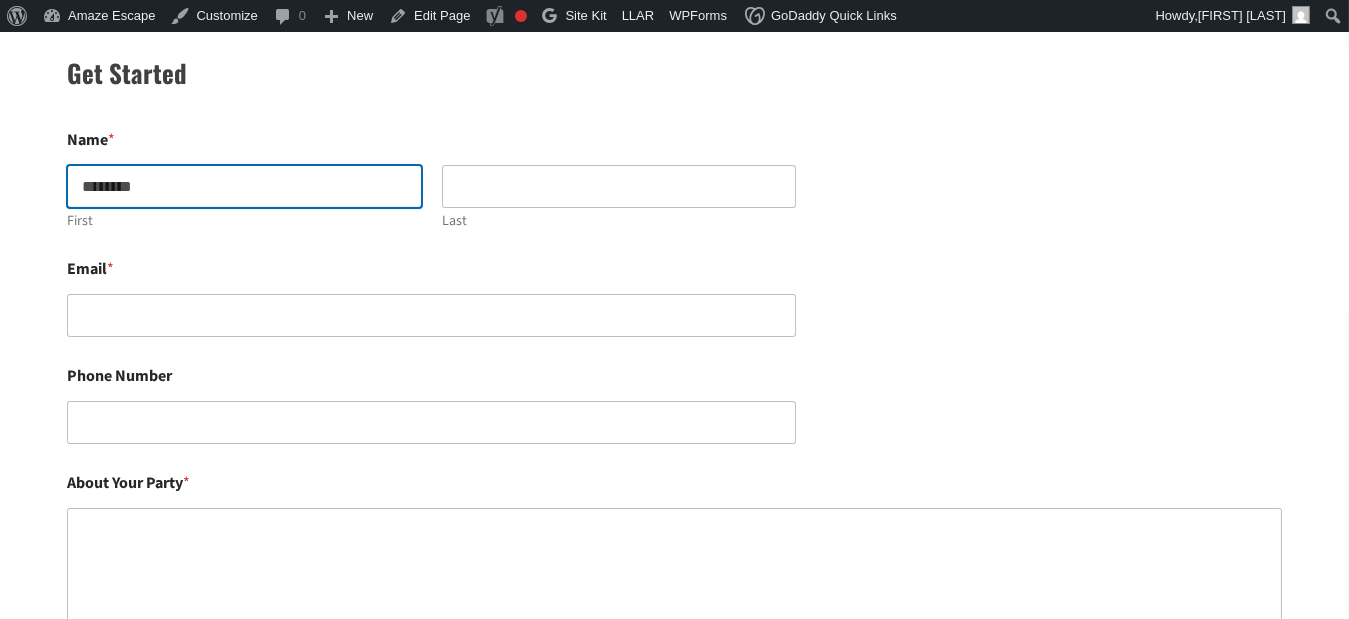 type on "********" 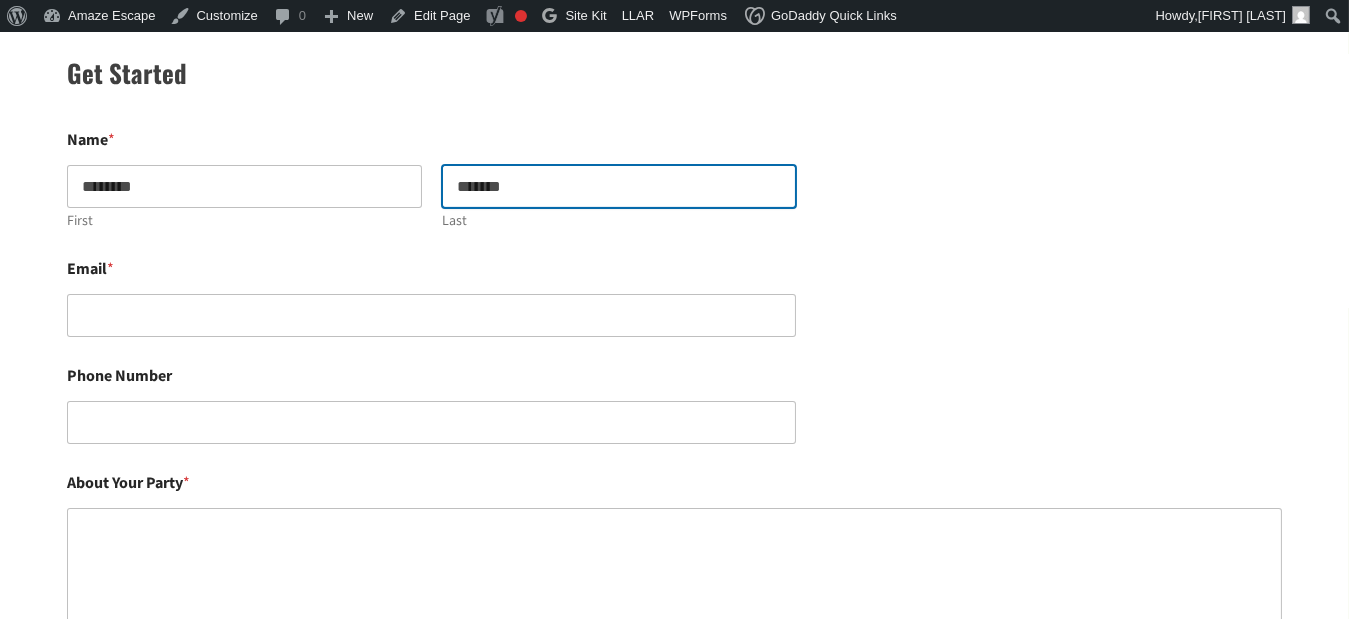 type on "*******" 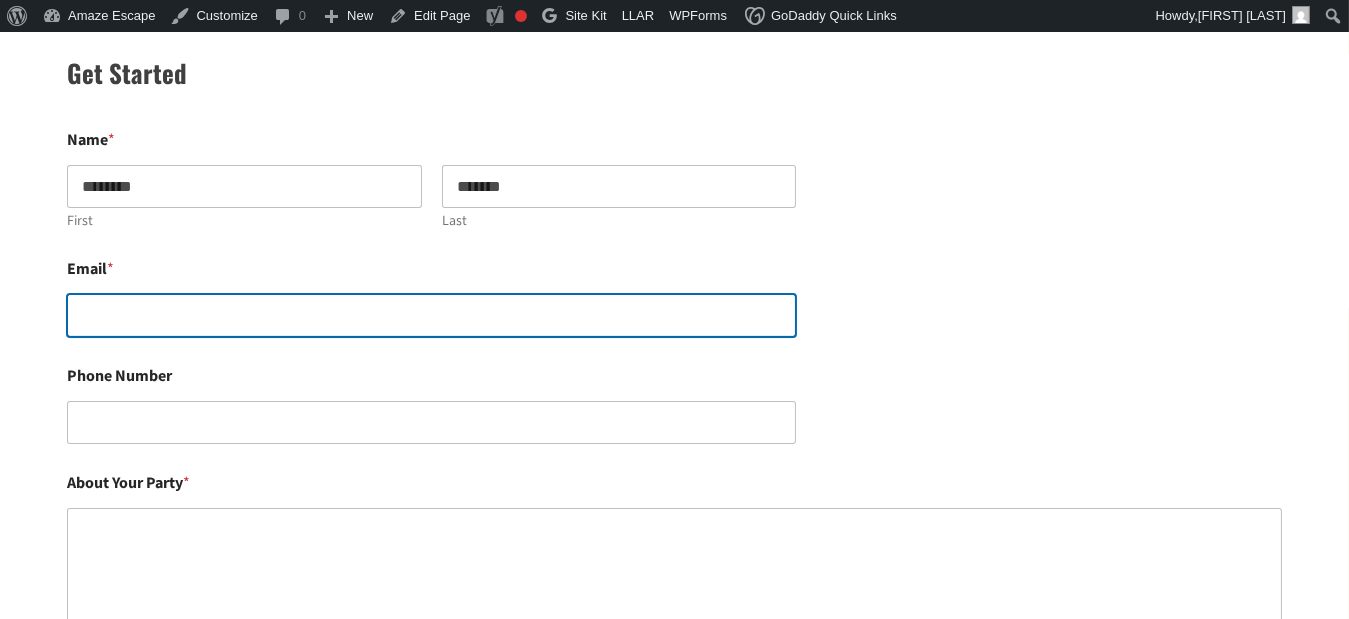 click on "Email  *" at bounding box center [431, 315] 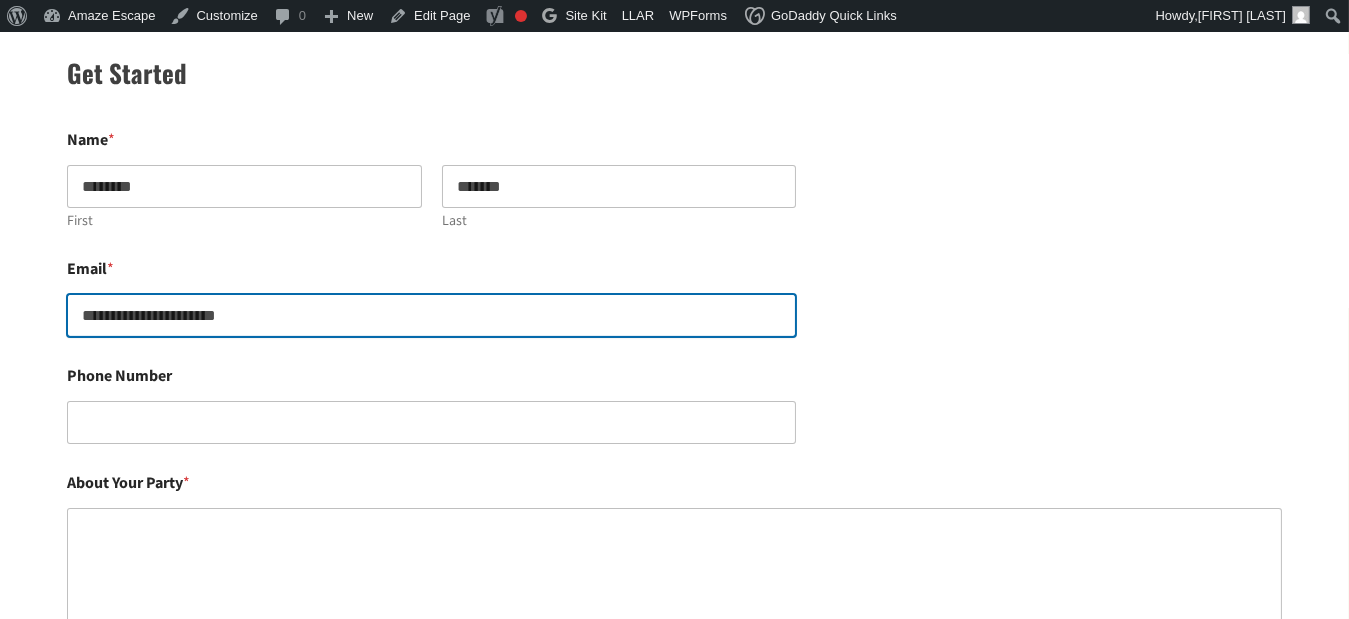 type on "**********" 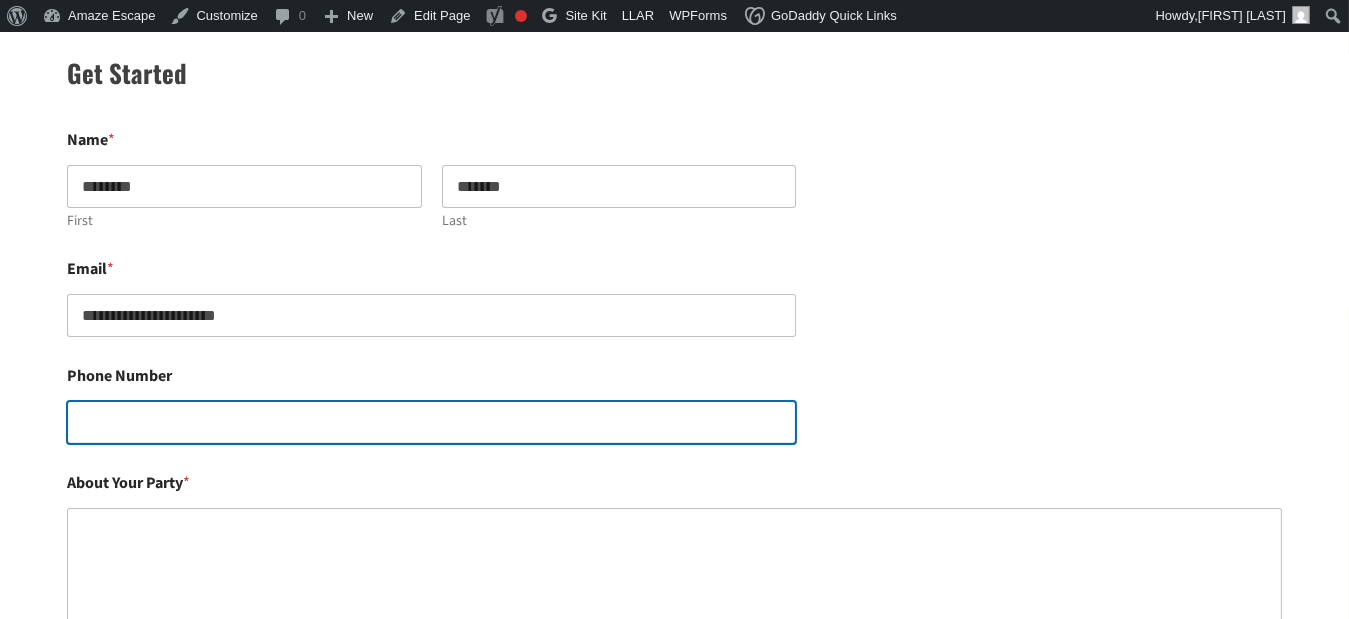type on "***" 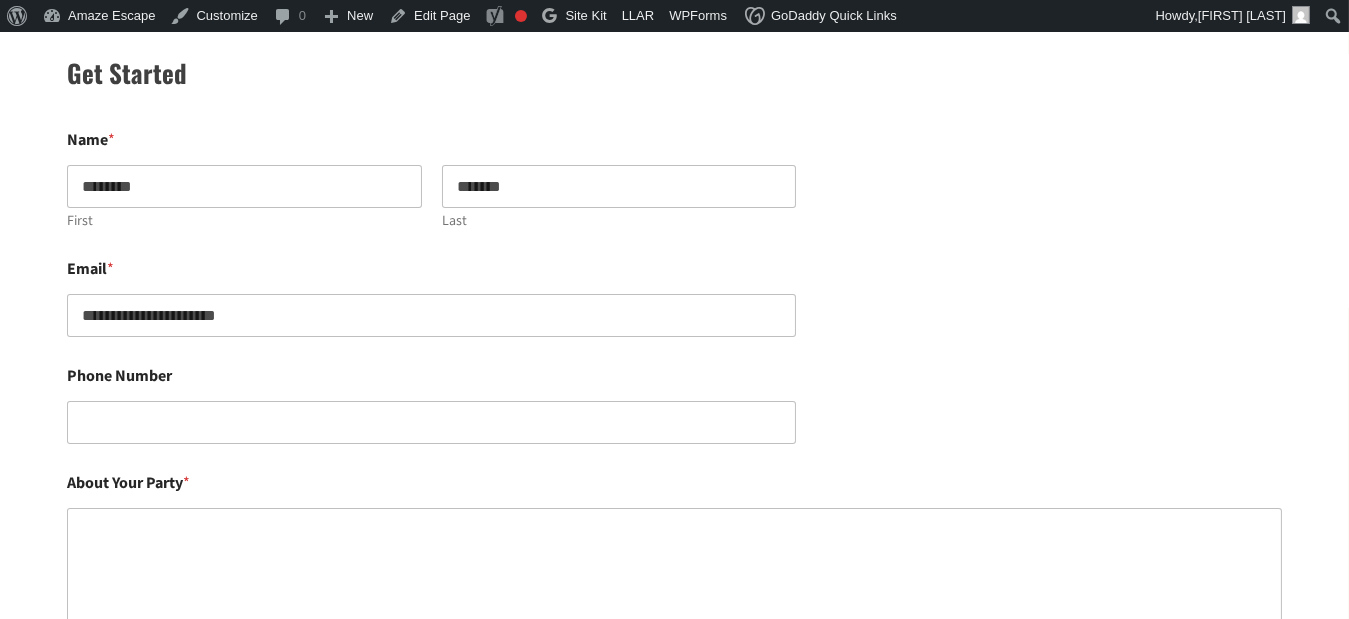 click on "**********" at bounding box center (674, 298) 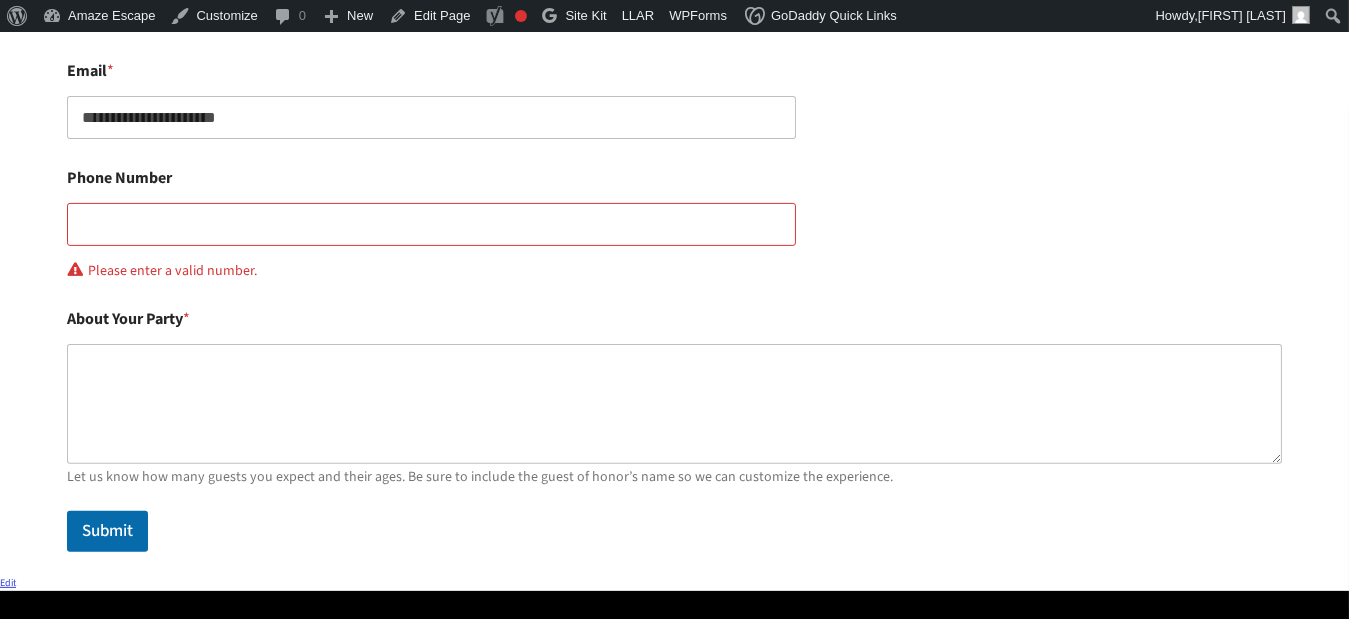 scroll, scrollTop: 1434, scrollLeft: 0, axis: vertical 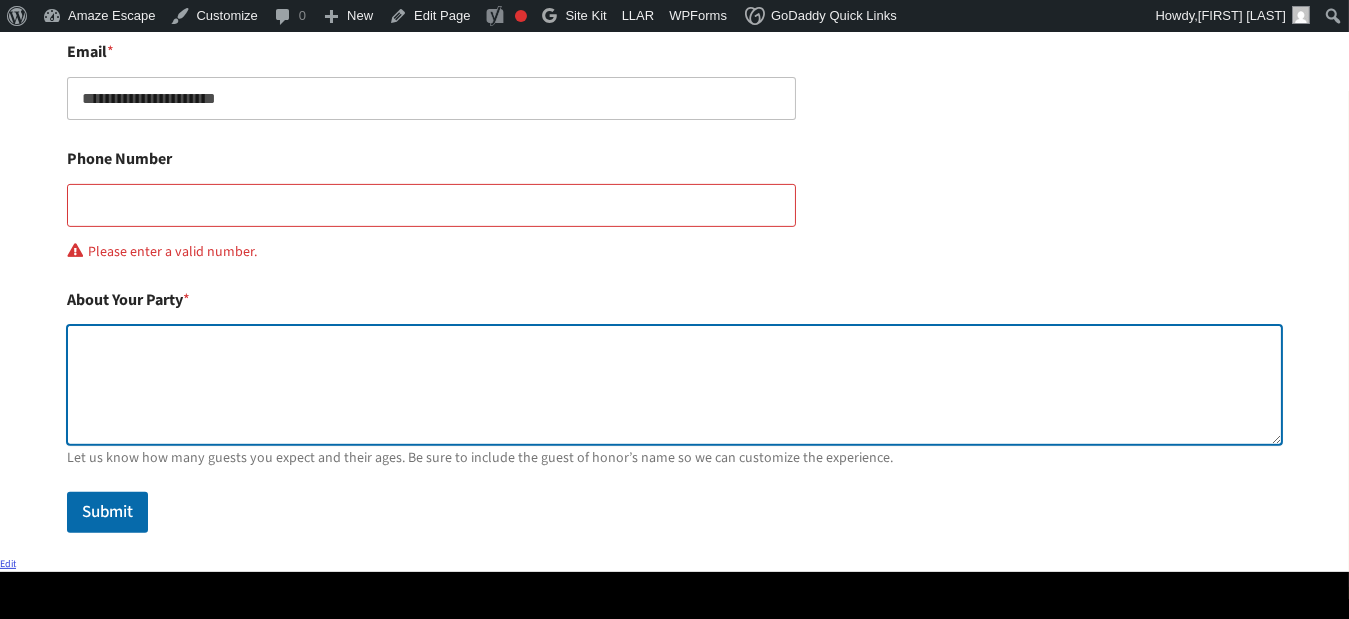 click on "About Your Party  *" at bounding box center (674, 385) 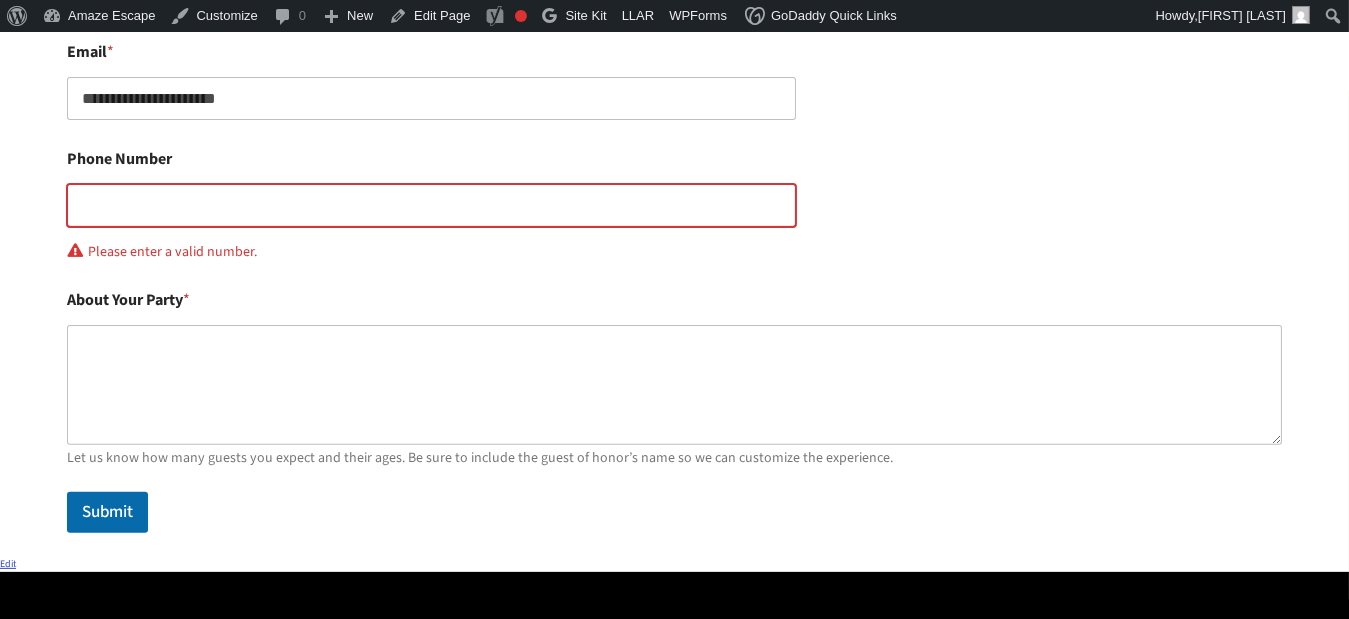 click on "Phone Number" at bounding box center [431, 205] 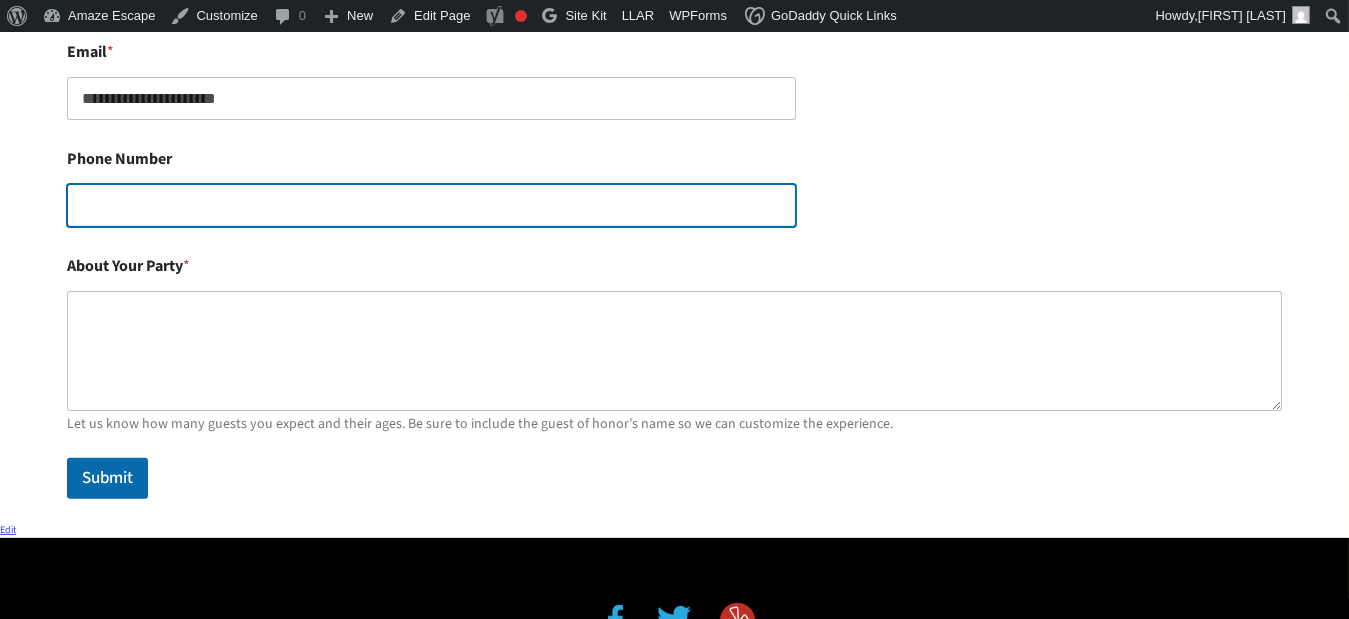 type 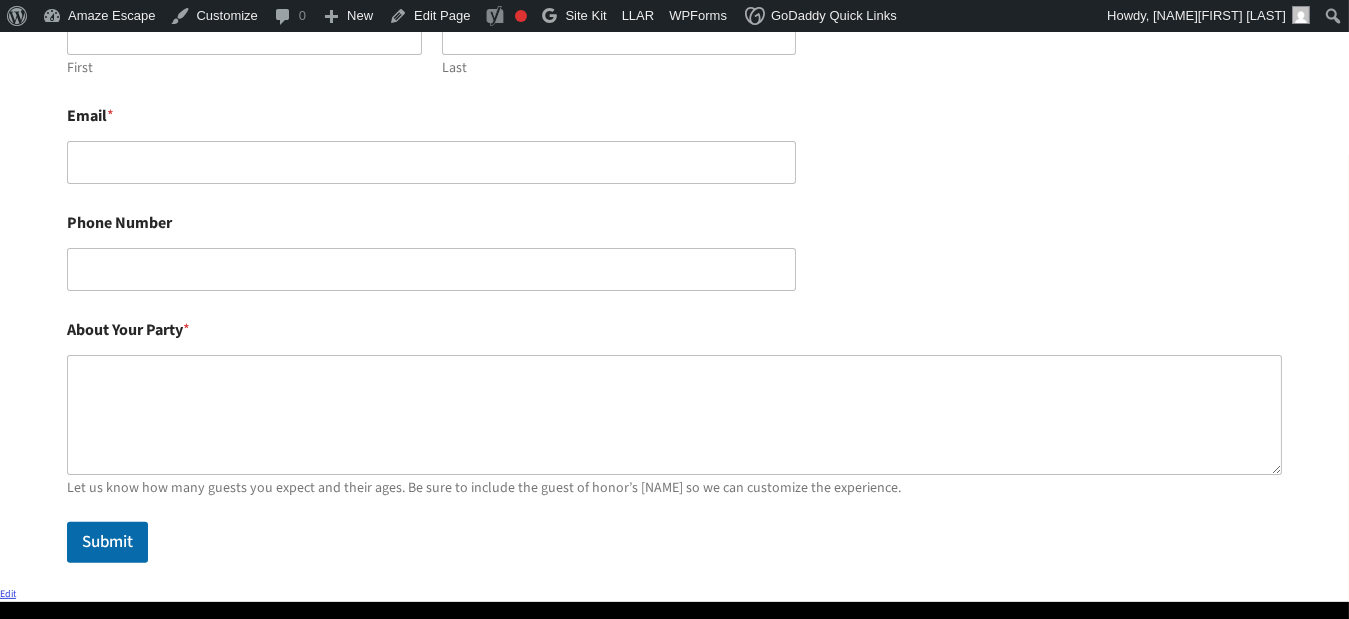 scroll, scrollTop: 1360, scrollLeft: 0, axis: vertical 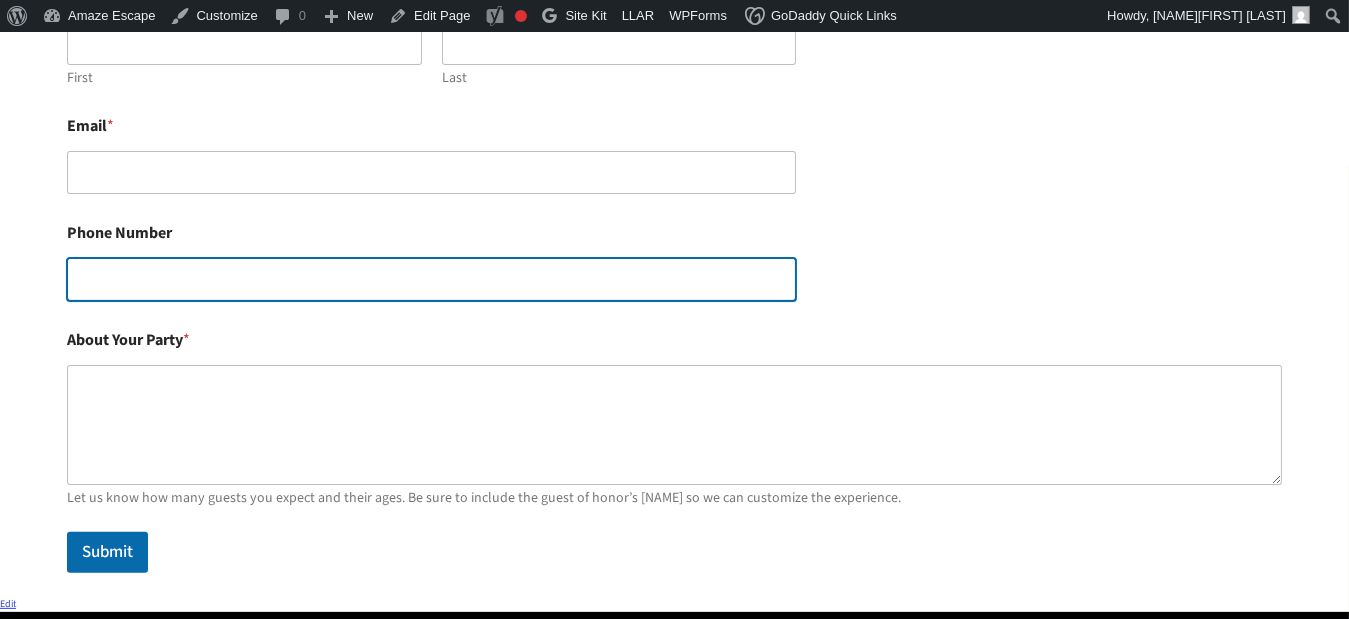 click on "Phone Number" at bounding box center (431, 279) 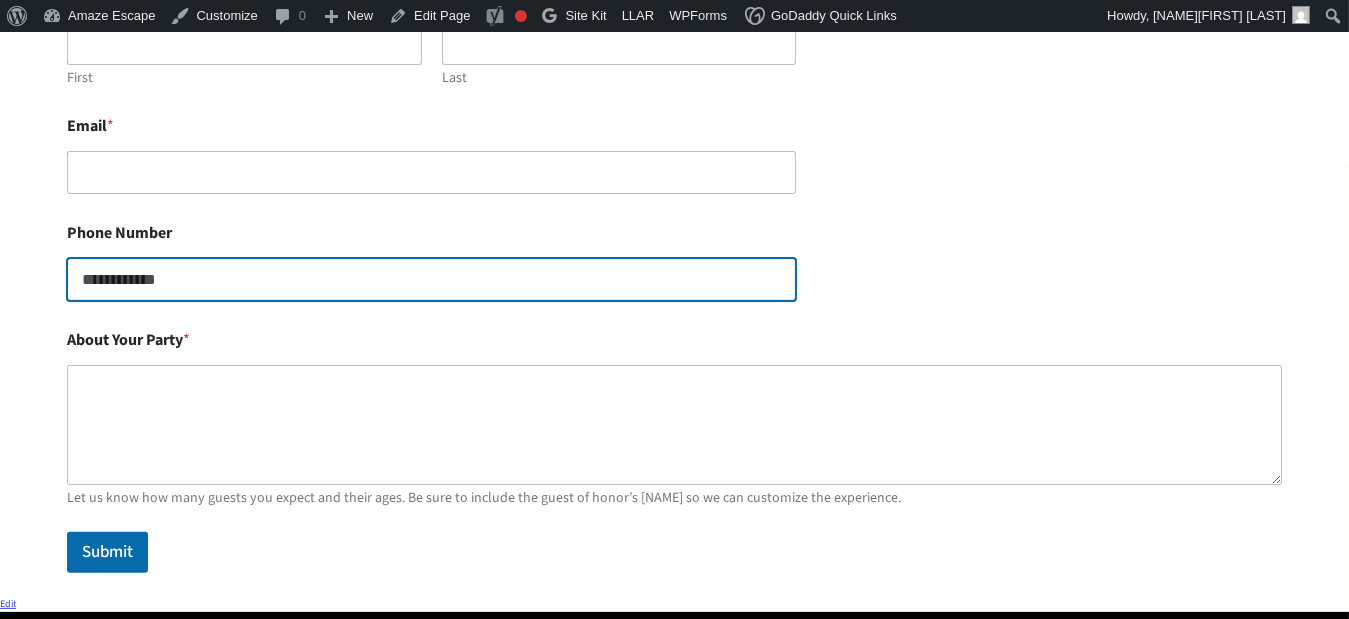 type on "**********" 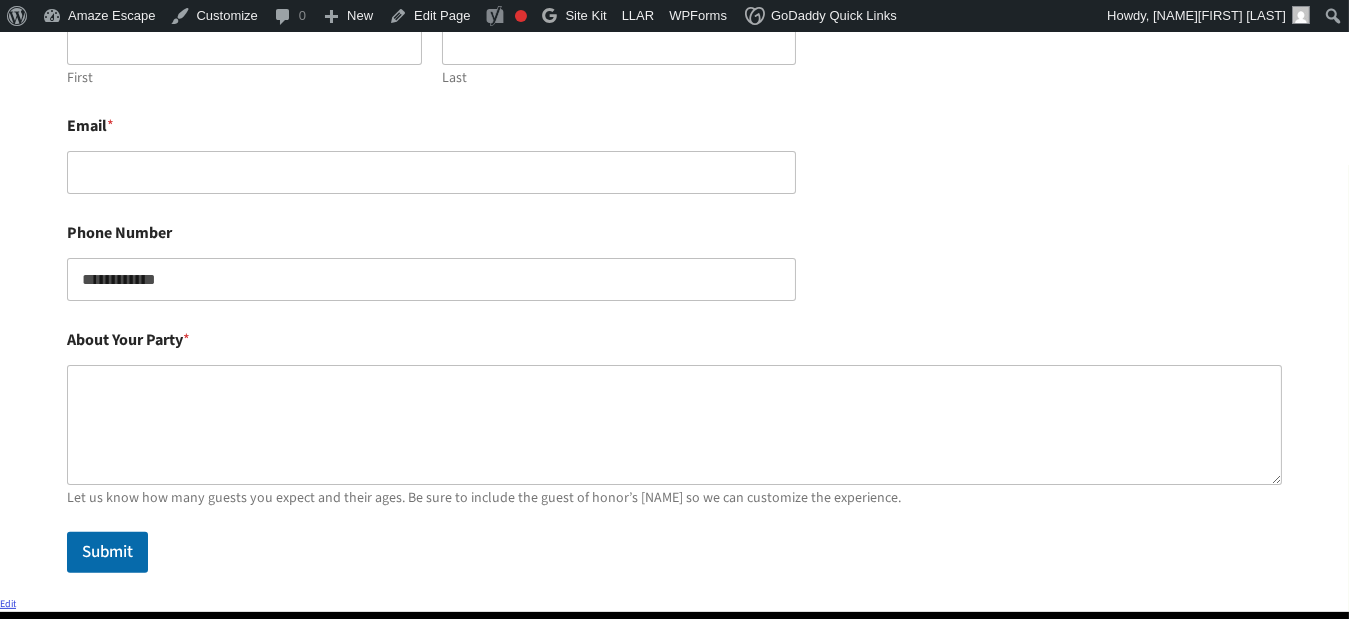 click on "Phone Number [PHONE]" at bounding box center (674, 262) 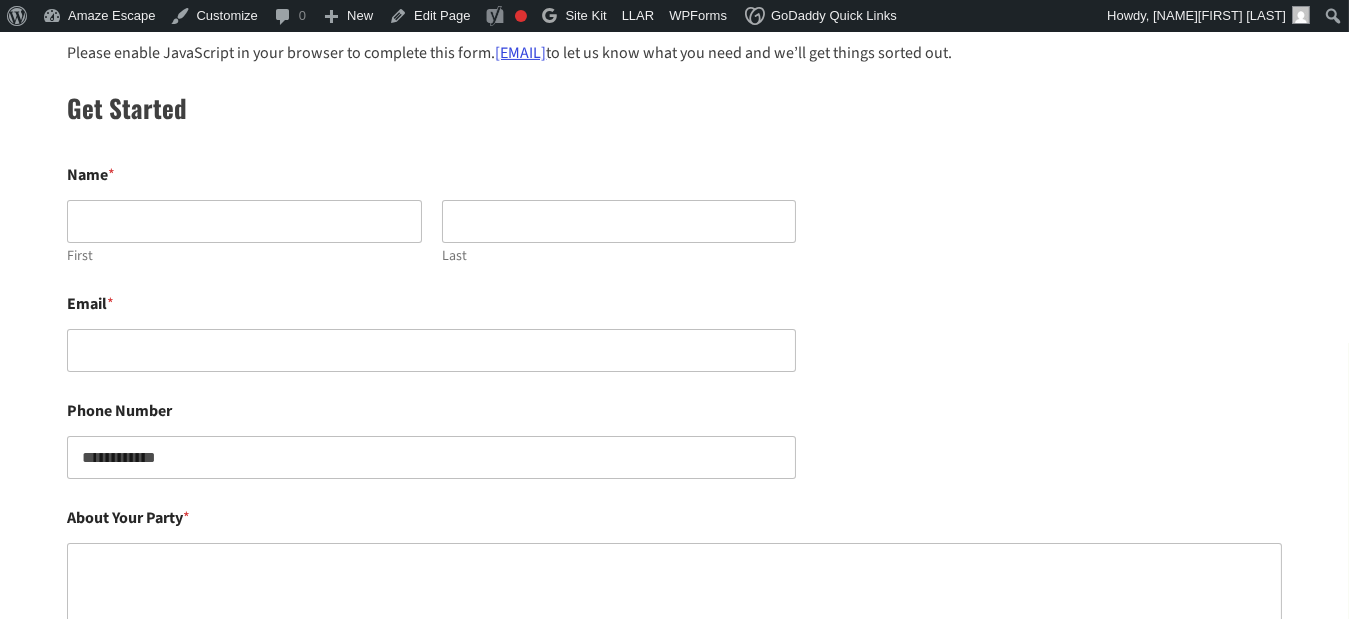 scroll, scrollTop: 1174, scrollLeft: 0, axis: vertical 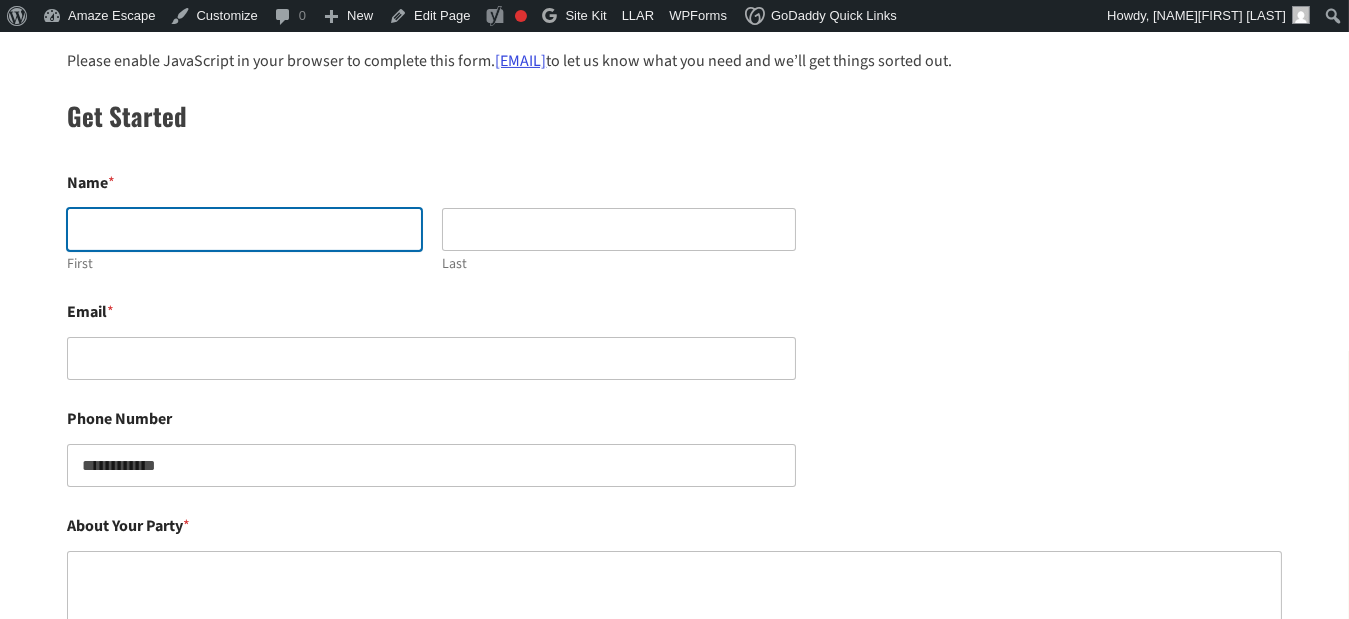 click on "First" at bounding box center (244, 229) 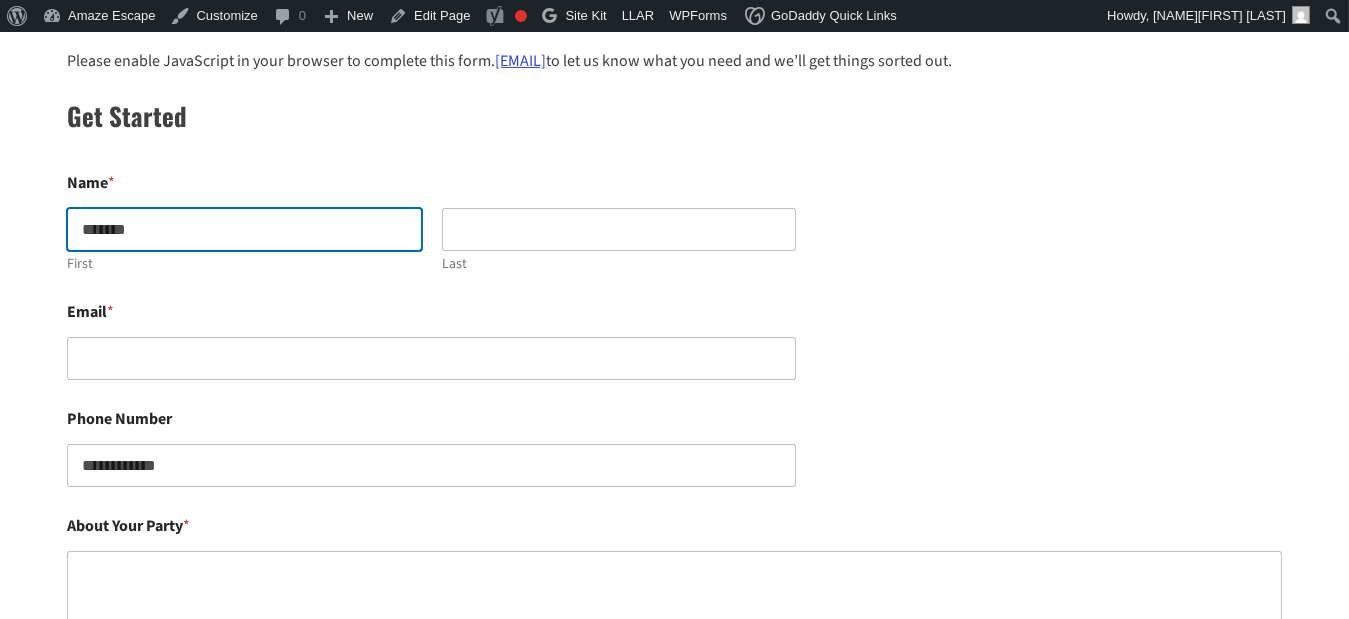 type on "*******" 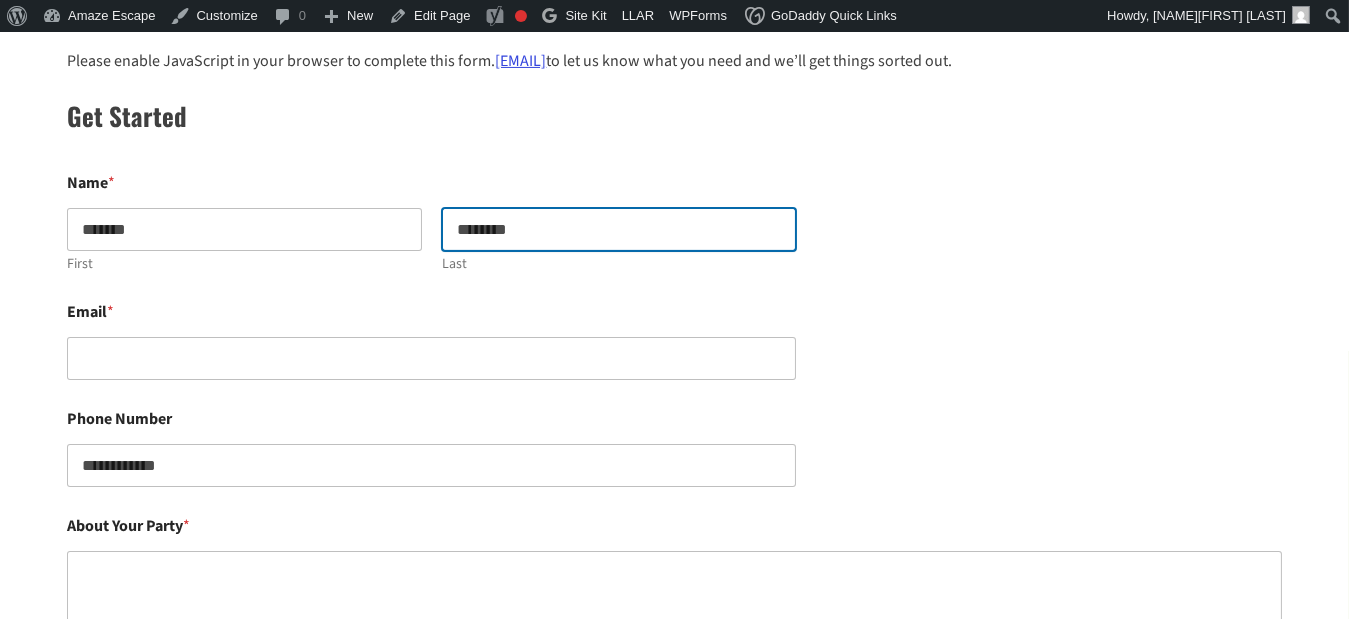 type on "********" 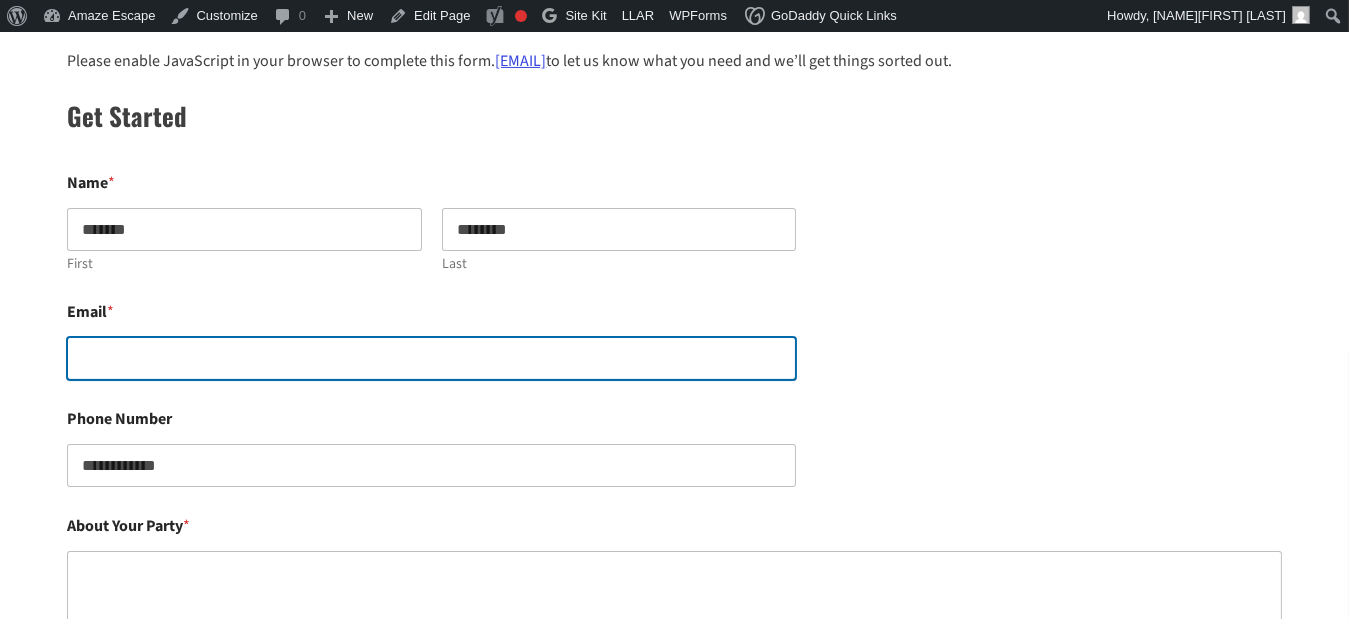 click on "Email  *" at bounding box center [431, 358] 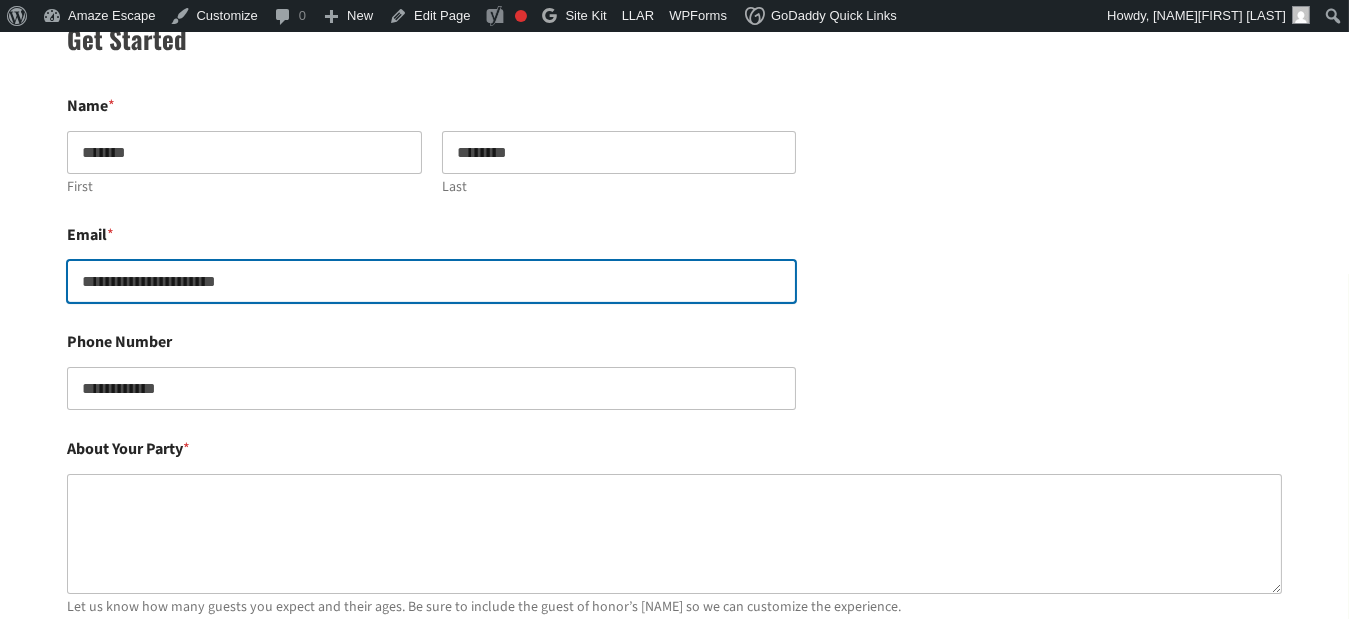 scroll, scrollTop: 1287, scrollLeft: 0, axis: vertical 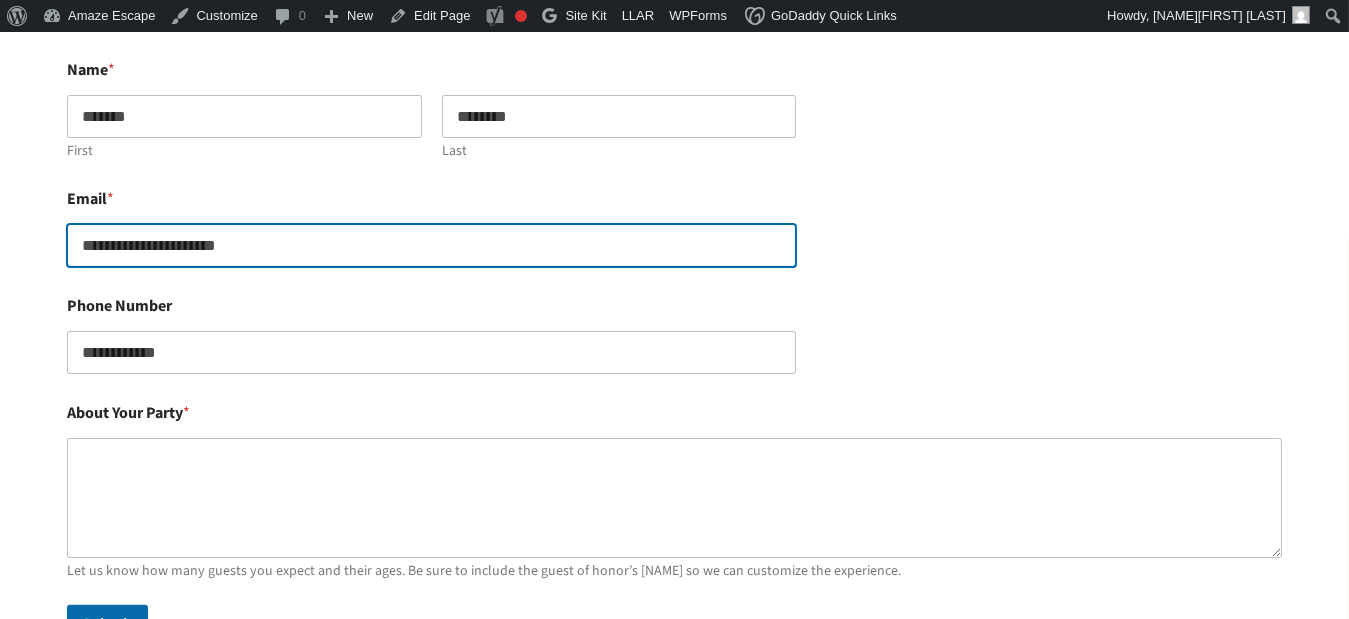 type on "**********" 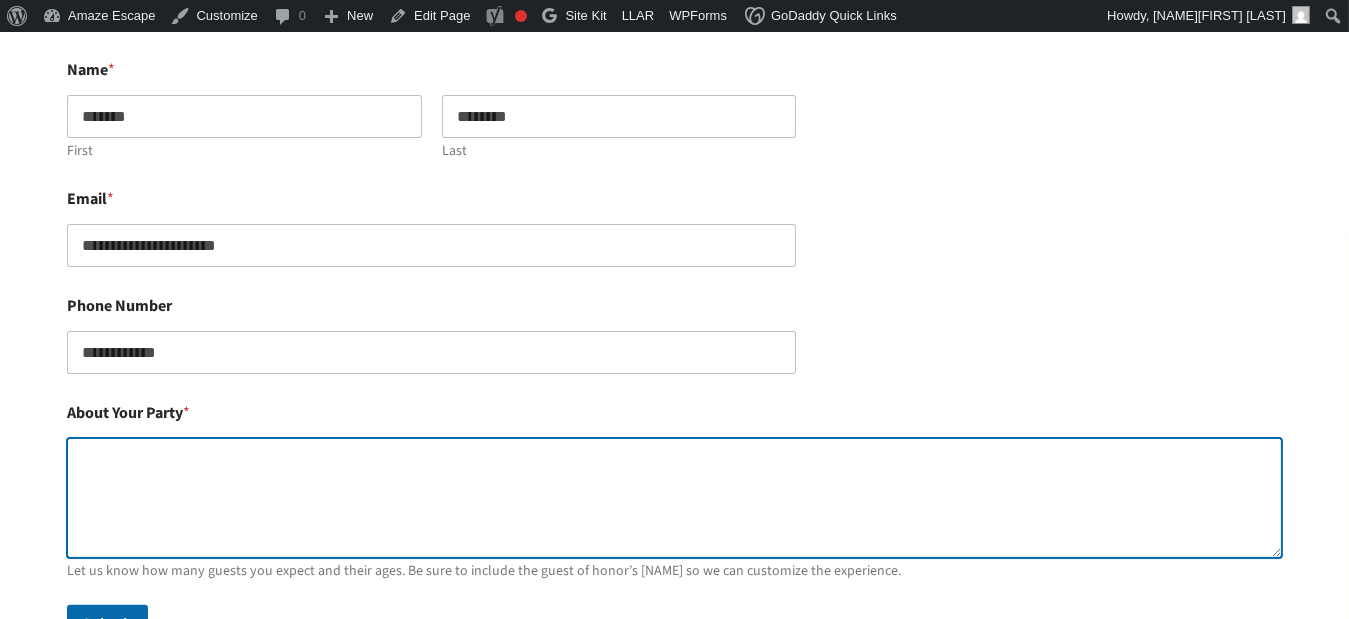 click on "About Your Party  *" at bounding box center [674, 498] 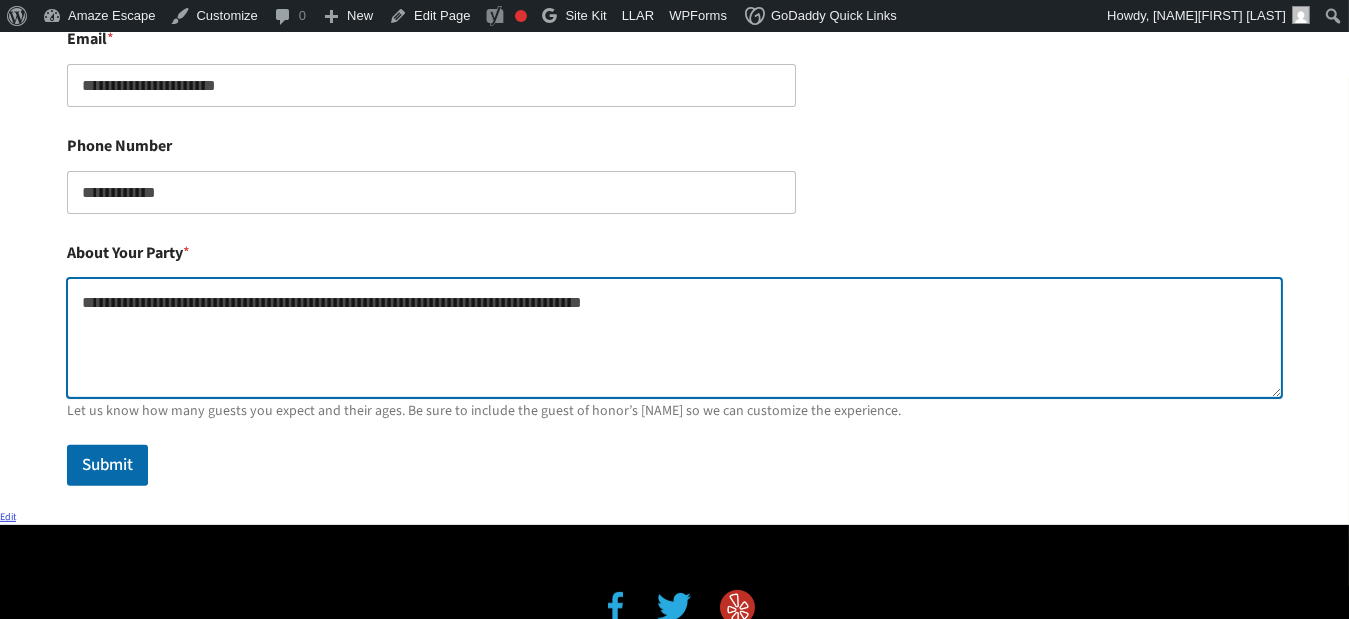 scroll, scrollTop: 1510, scrollLeft: 0, axis: vertical 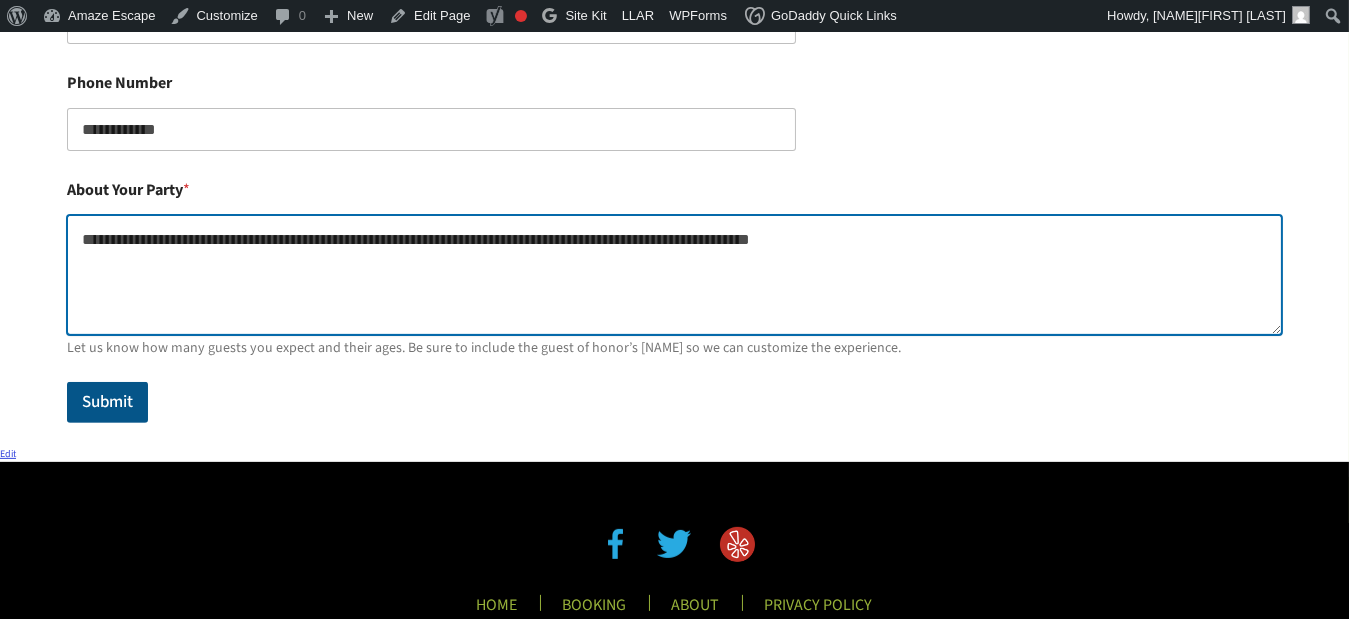 type on "**********" 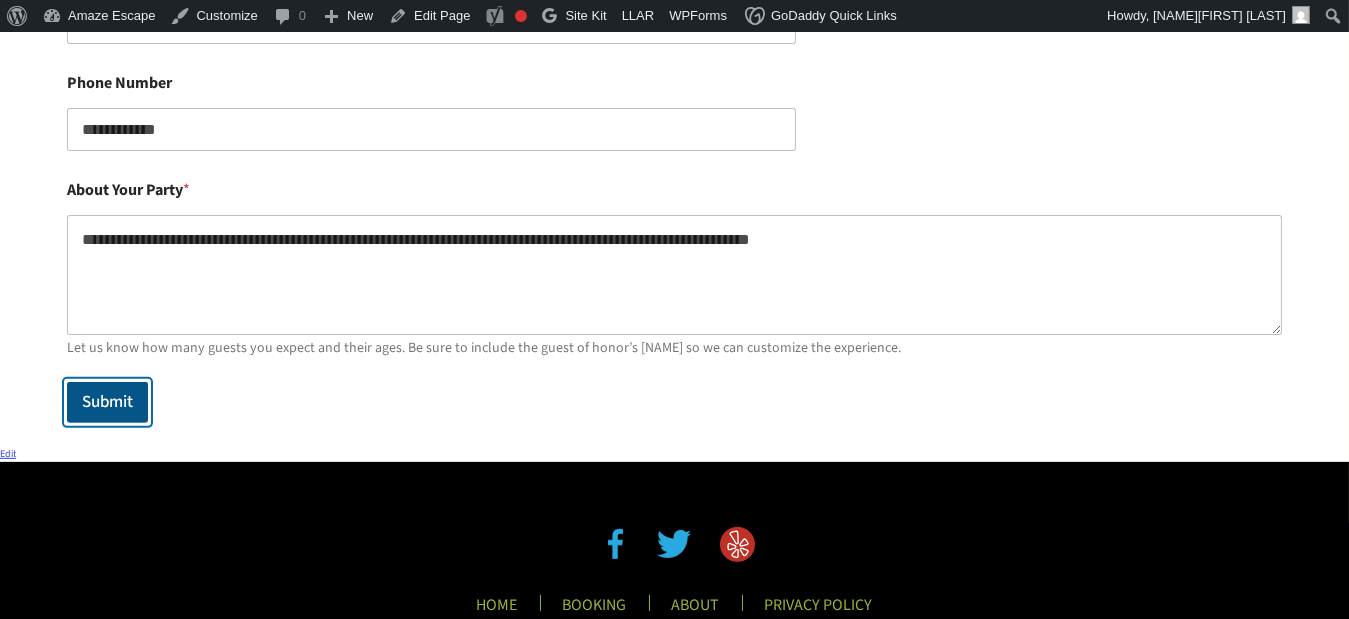 click on "Submit" at bounding box center (107, 402) 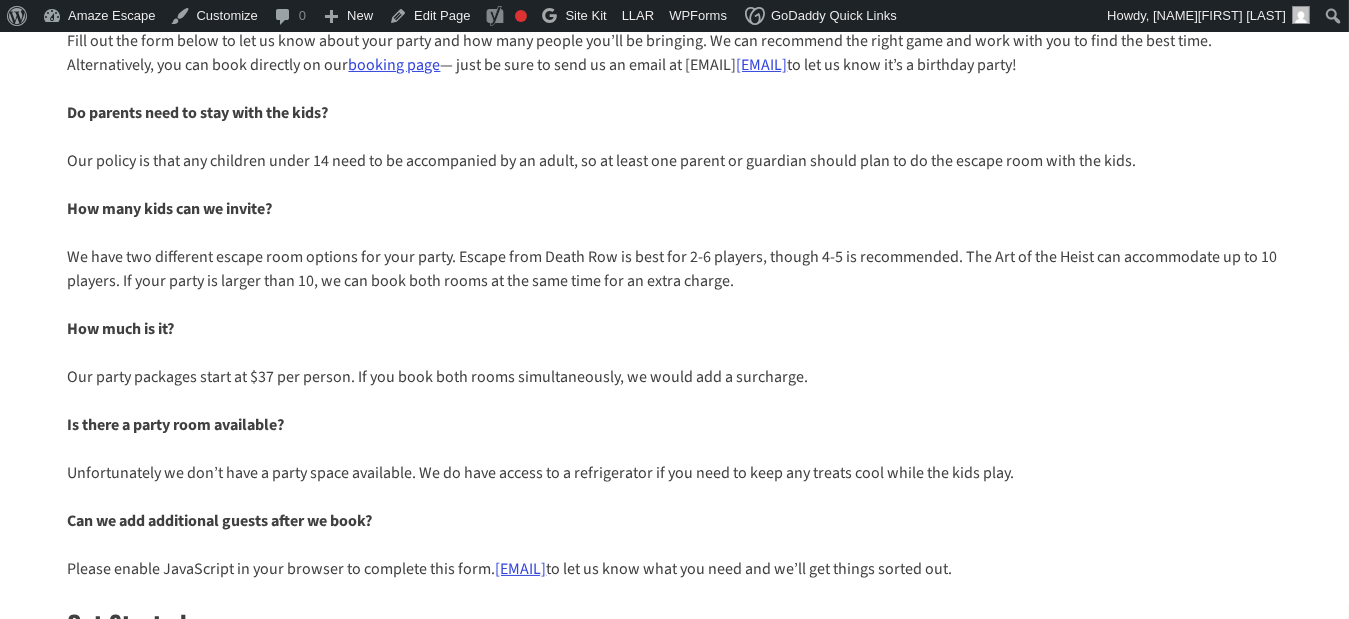scroll, scrollTop: 699, scrollLeft: 0, axis: vertical 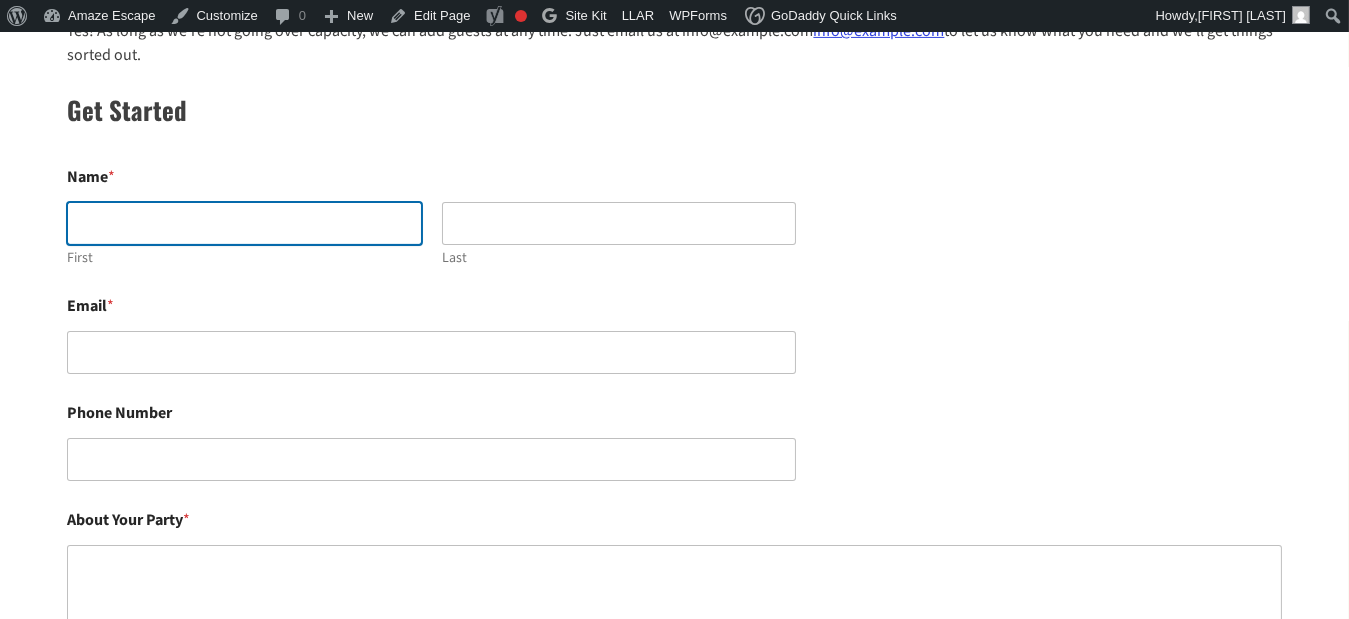 click on "First" at bounding box center (244, 223) 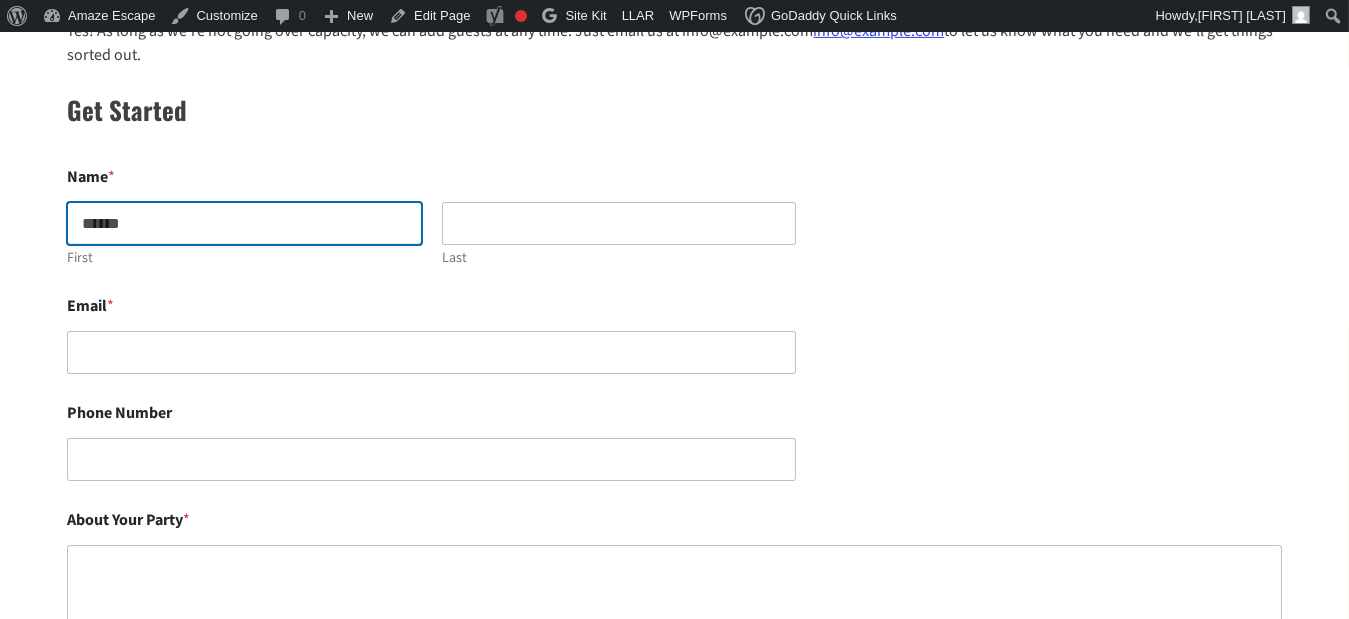 type on "******" 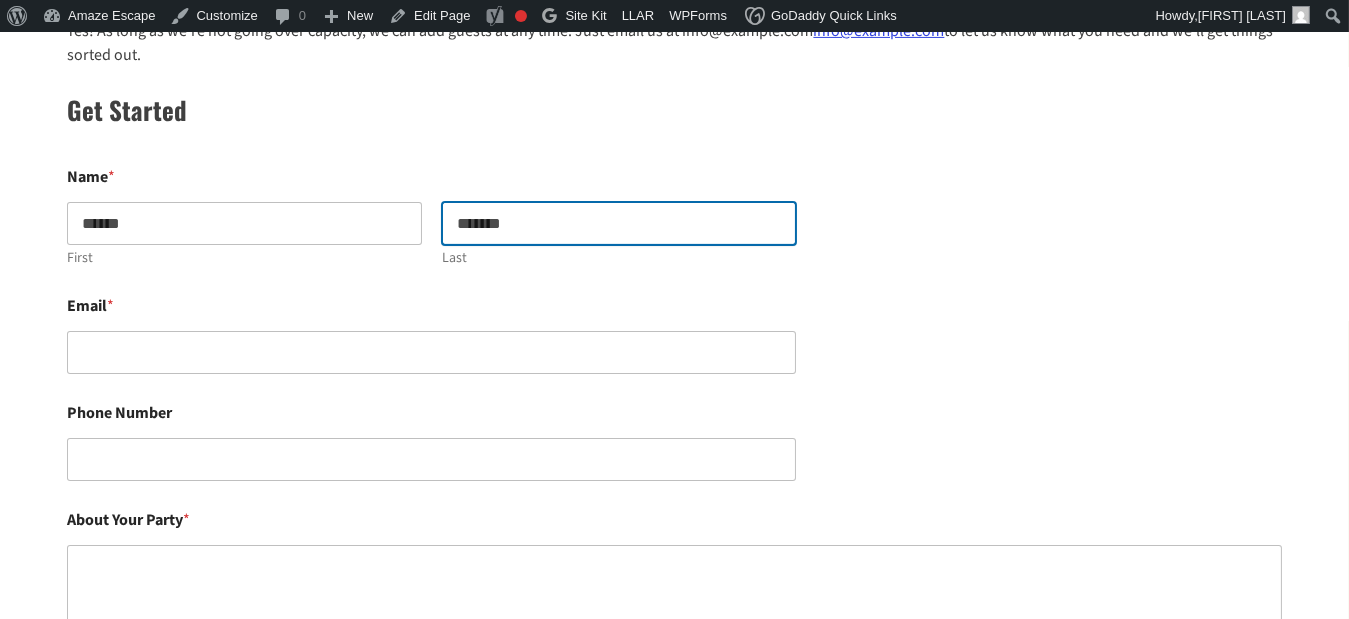 type on "*******" 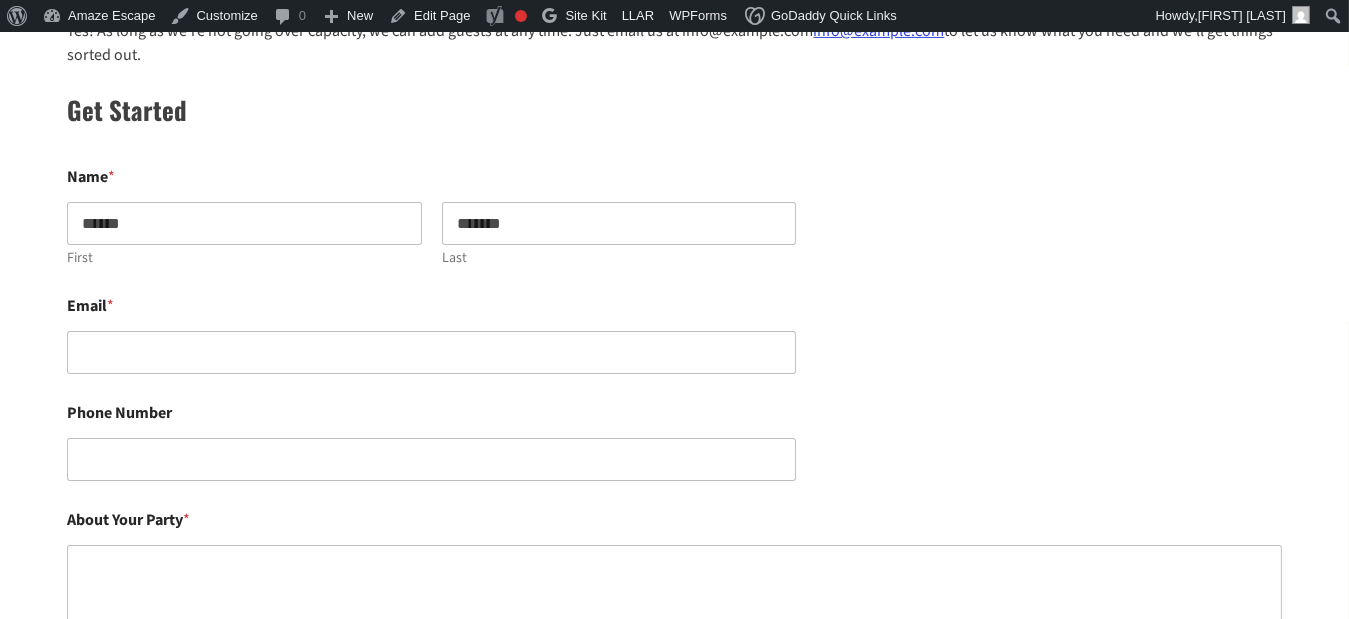 click on "Email  *" at bounding box center (674, 335) 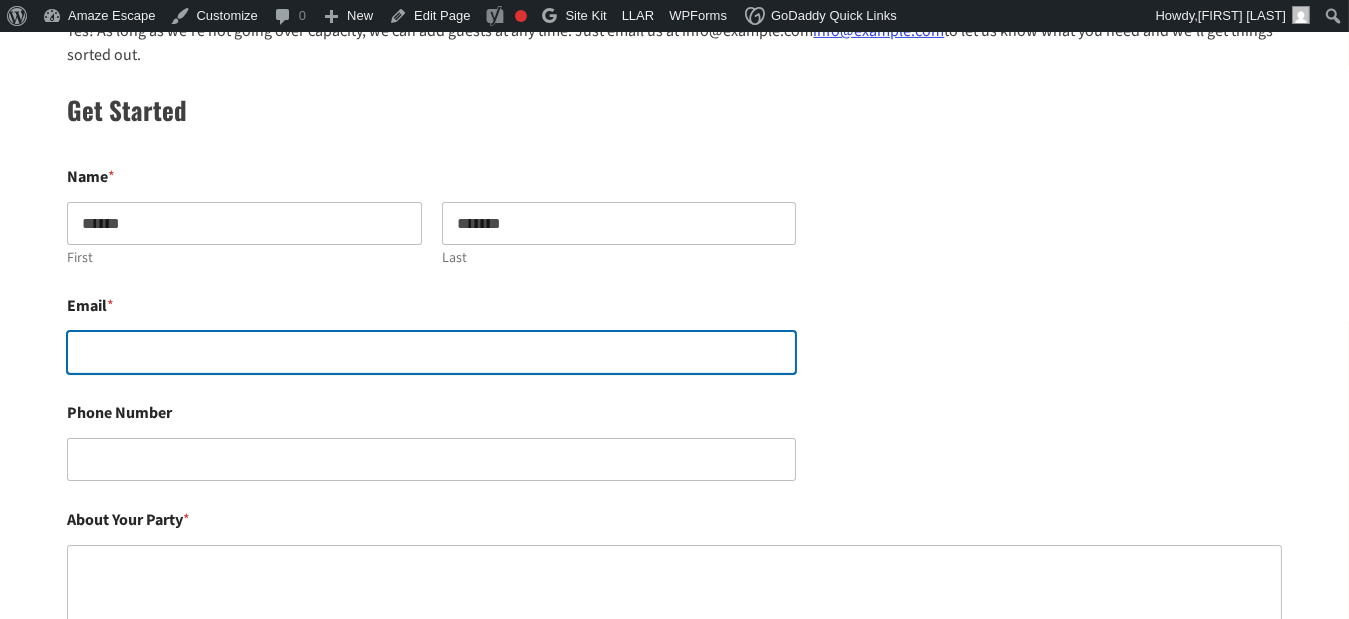 click on "Email  *" at bounding box center [431, 352] 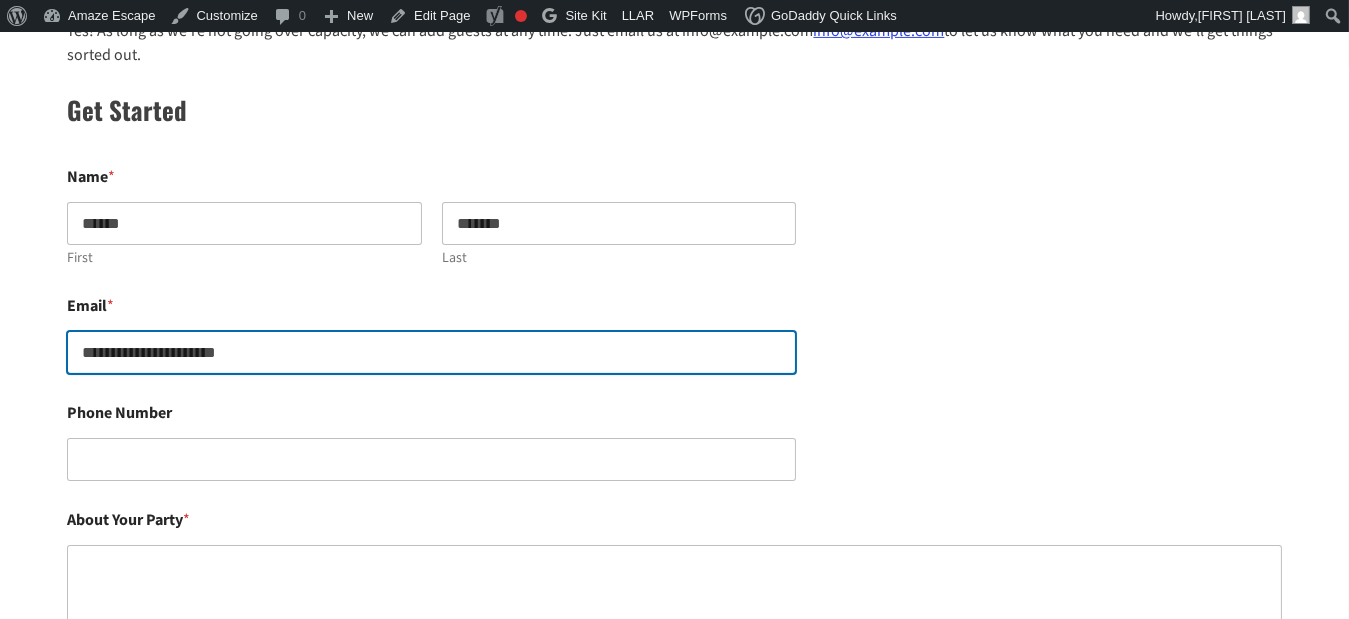 type on "**********" 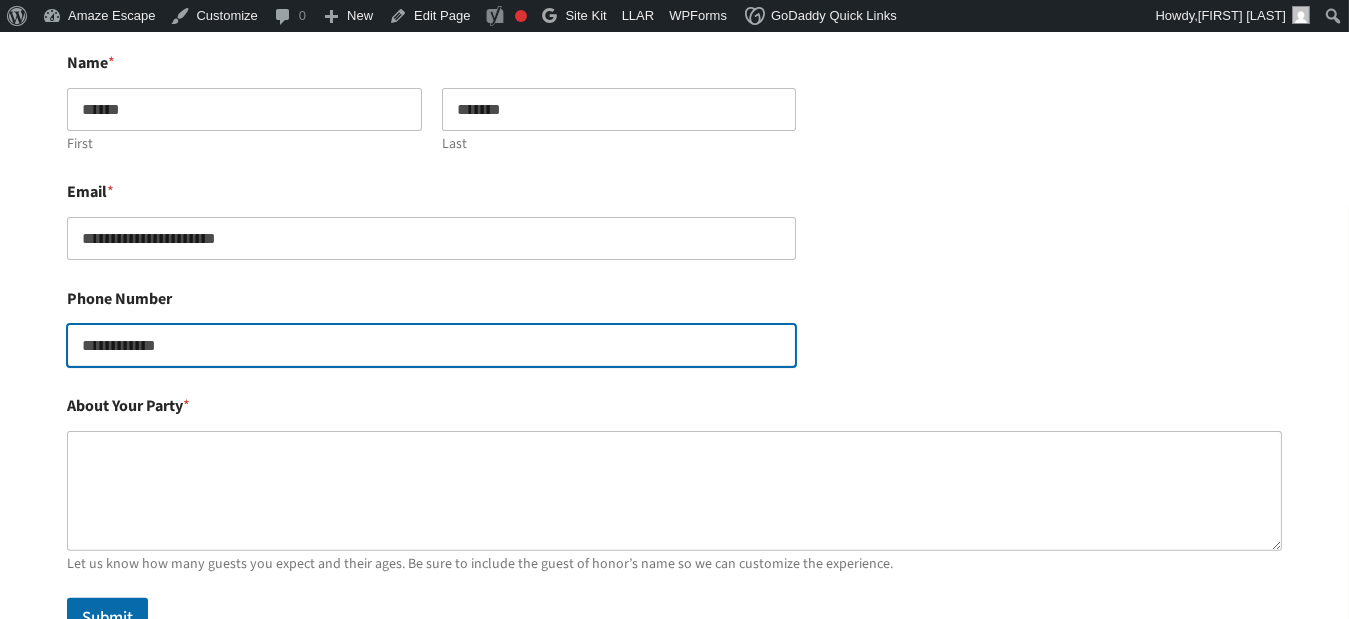 scroll, scrollTop: 1324, scrollLeft: 0, axis: vertical 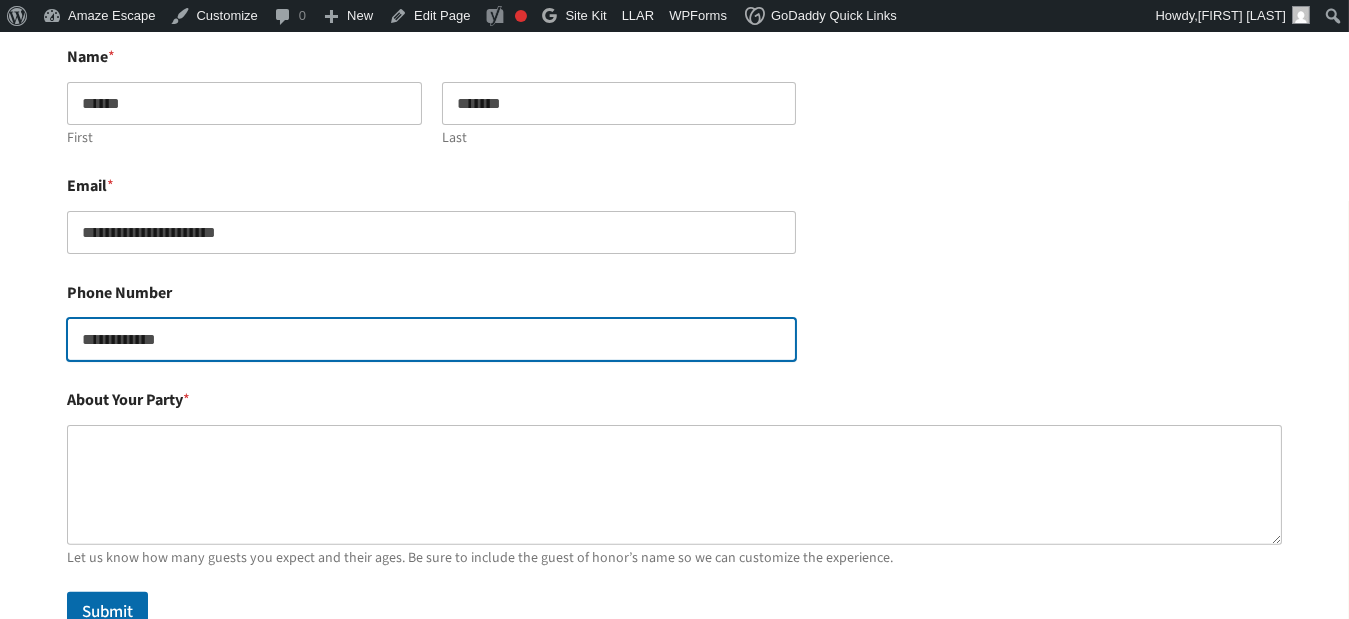 type on "**********" 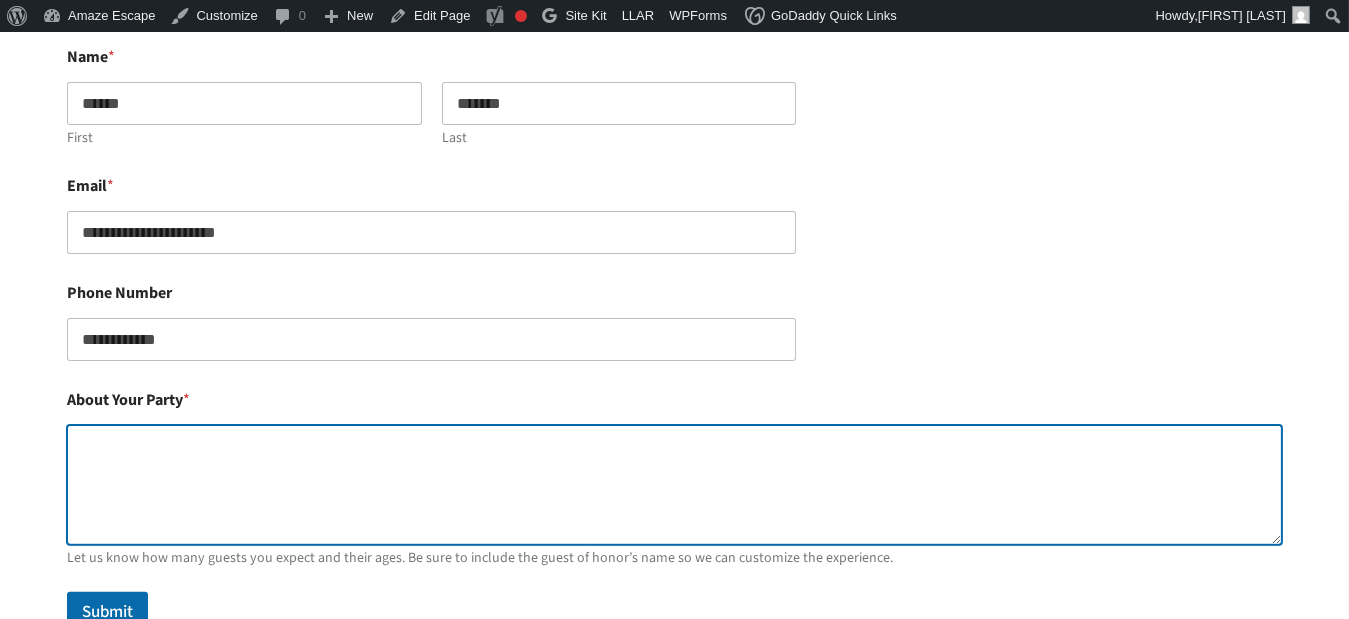 click on "About Your Party  *" at bounding box center (674, 485) 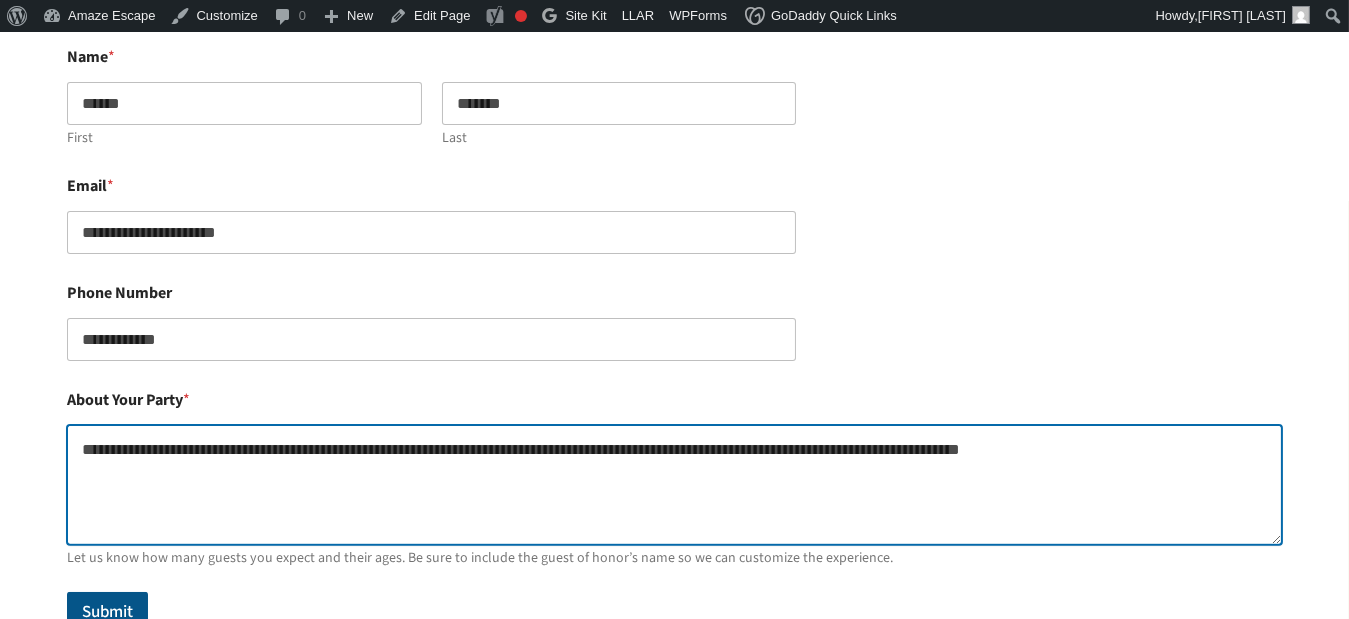 type on "**********" 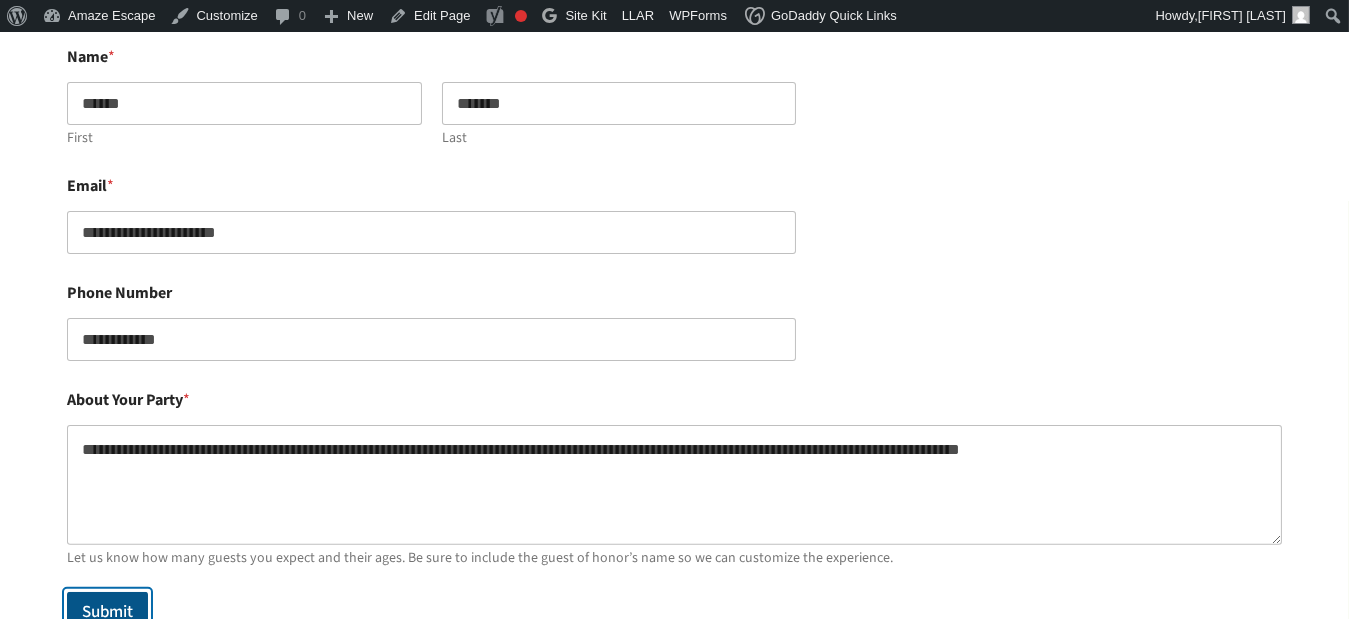 click on "Submit" at bounding box center [107, 612] 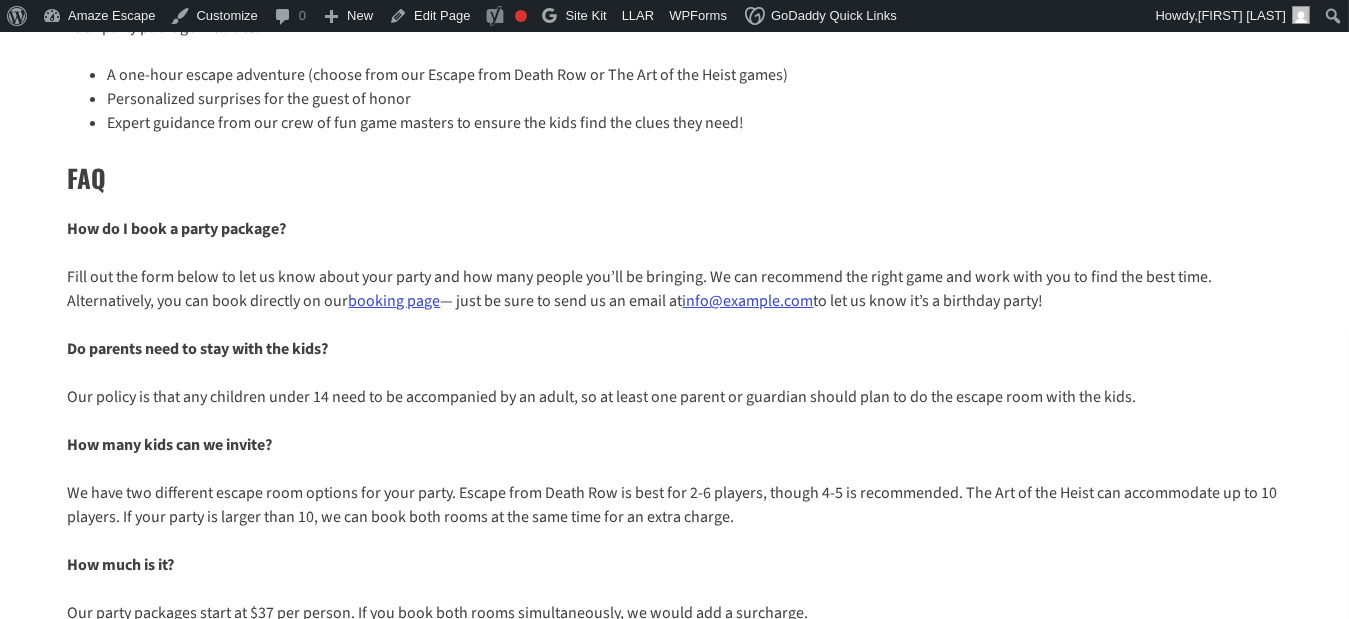 scroll, scrollTop: 0, scrollLeft: 0, axis: both 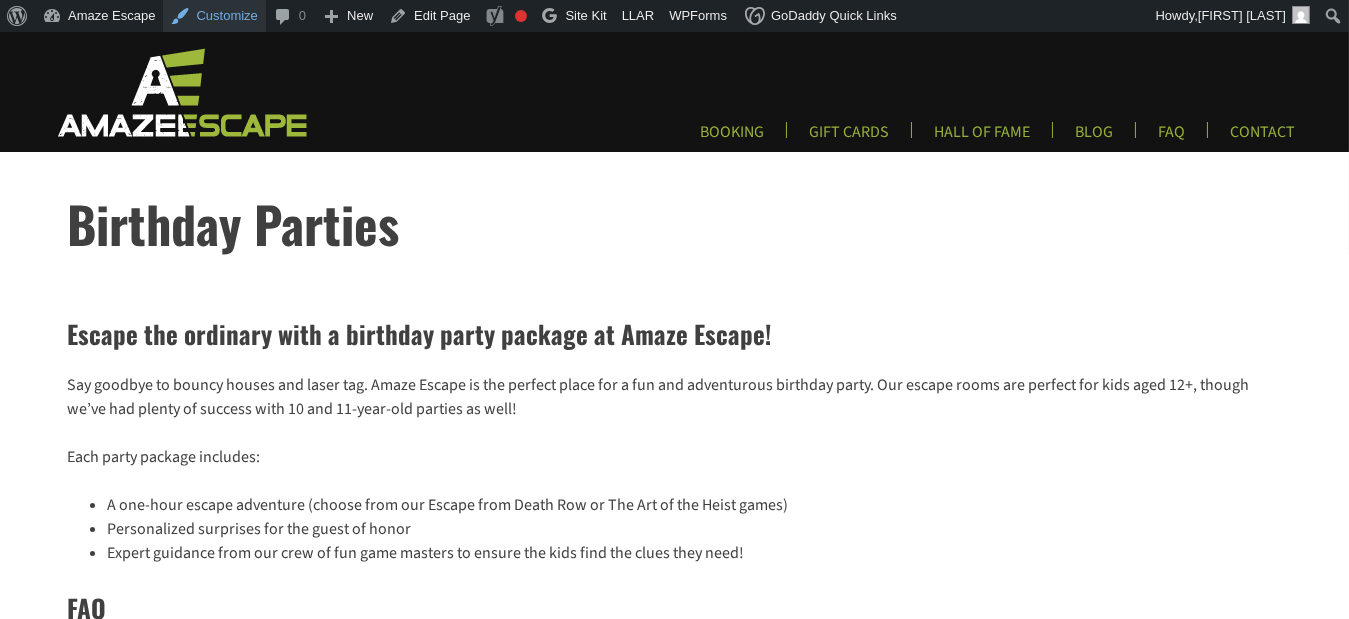 click on "Customize" at bounding box center [214, 16] 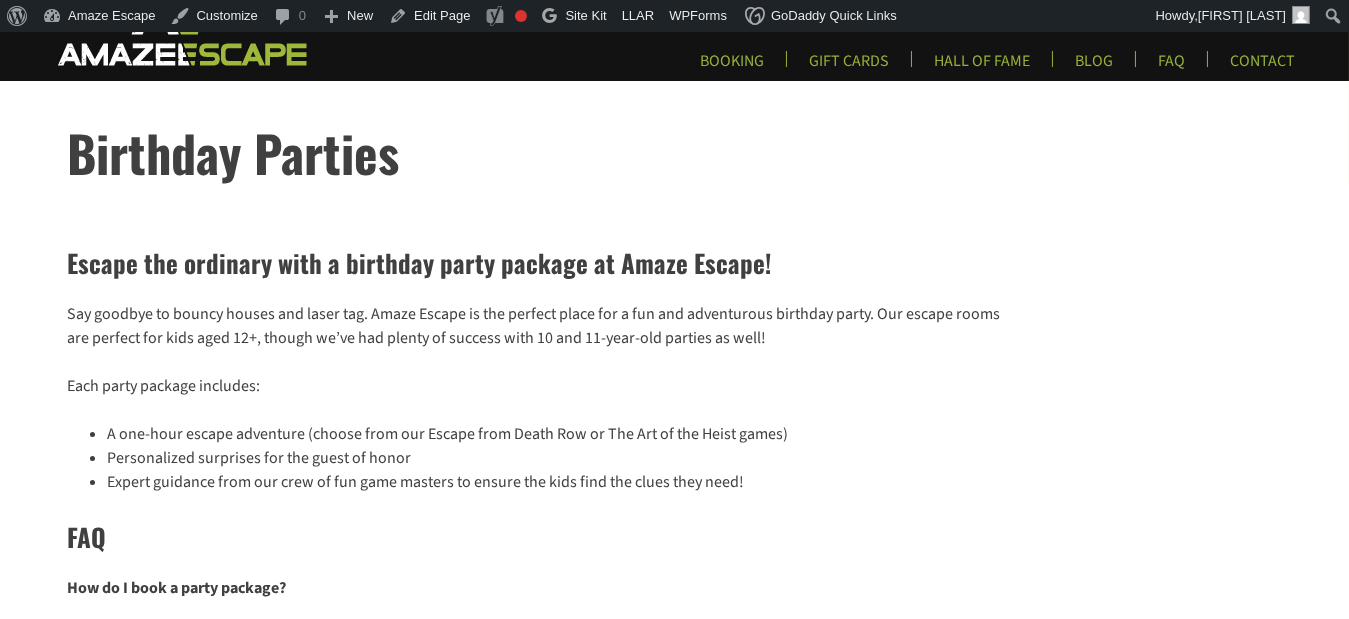 scroll, scrollTop: 0, scrollLeft: 0, axis: both 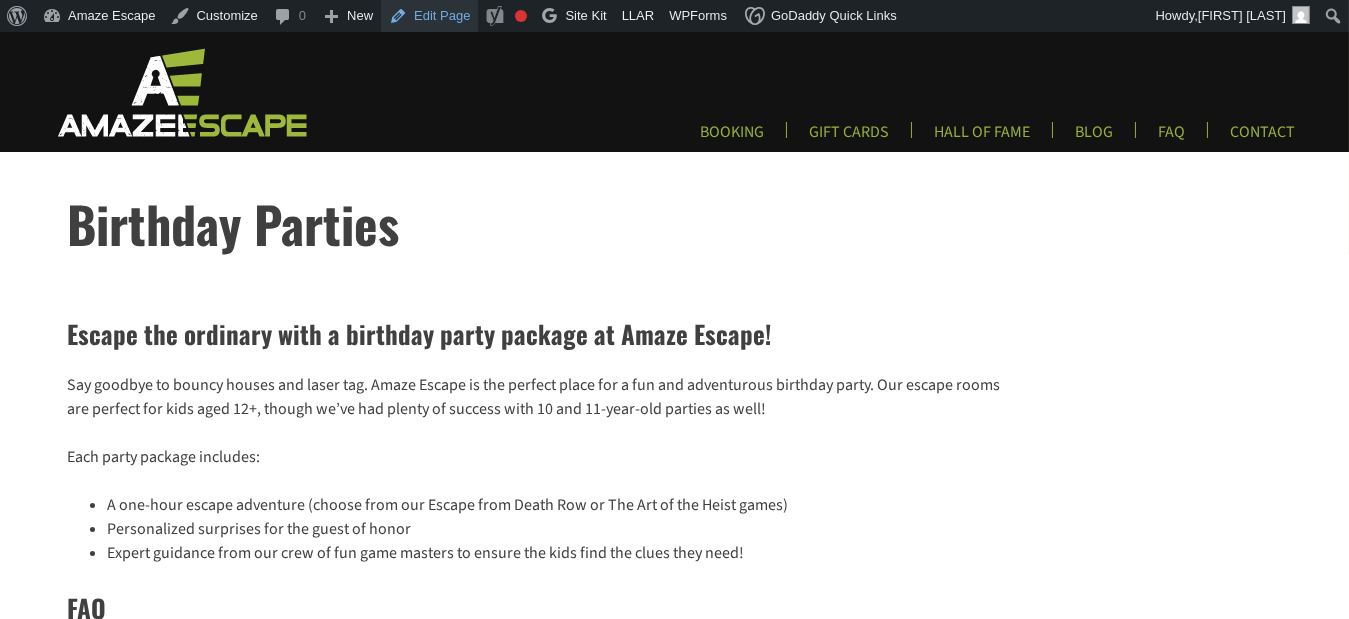 click on "Edit Page" at bounding box center [429, 16] 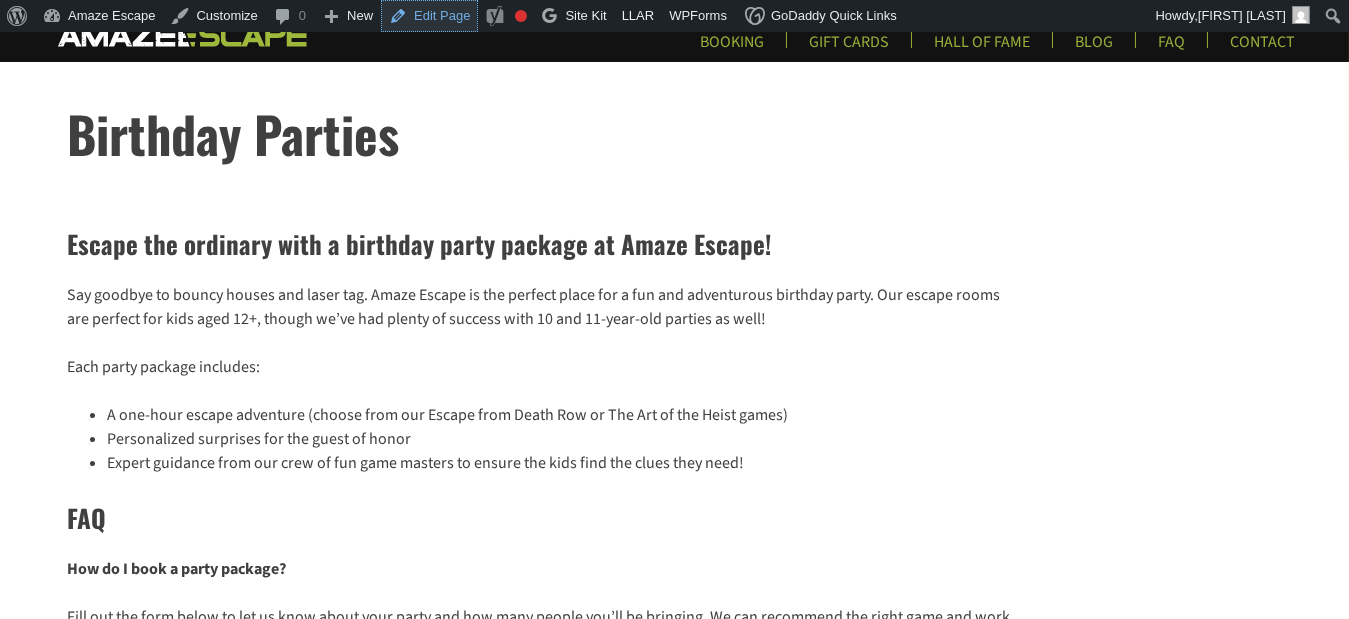 scroll, scrollTop: 113, scrollLeft: 0, axis: vertical 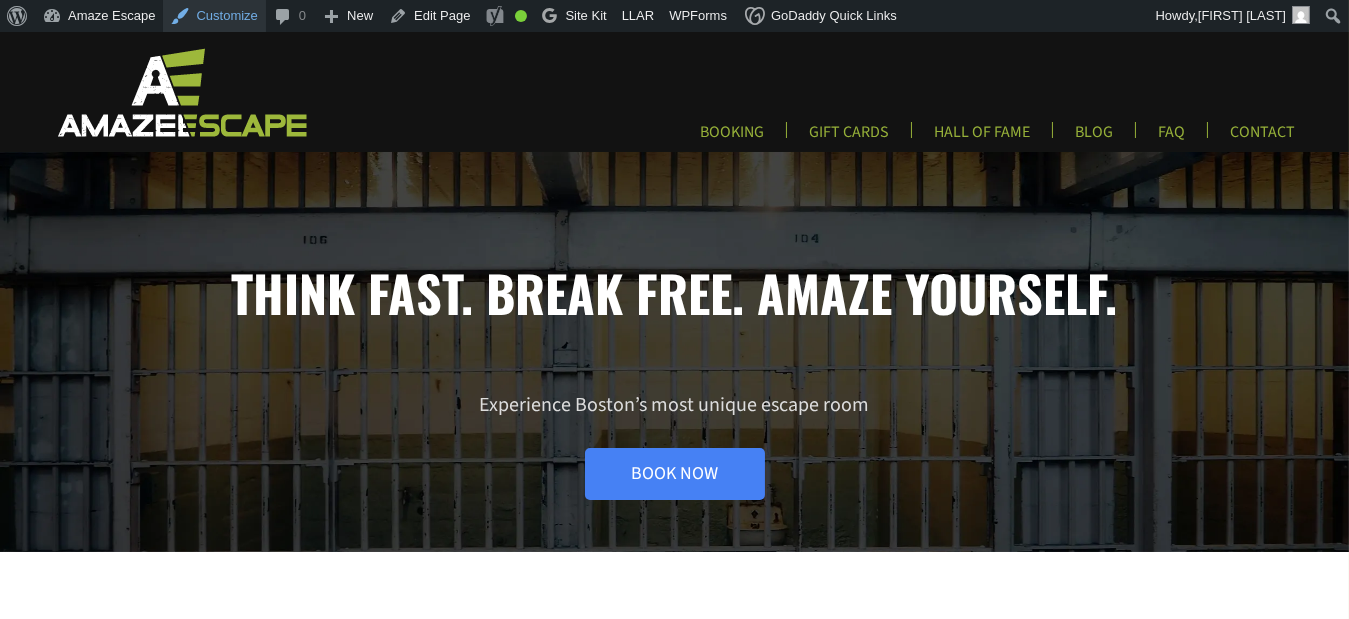 click on "Customize" at bounding box center [214, 16] 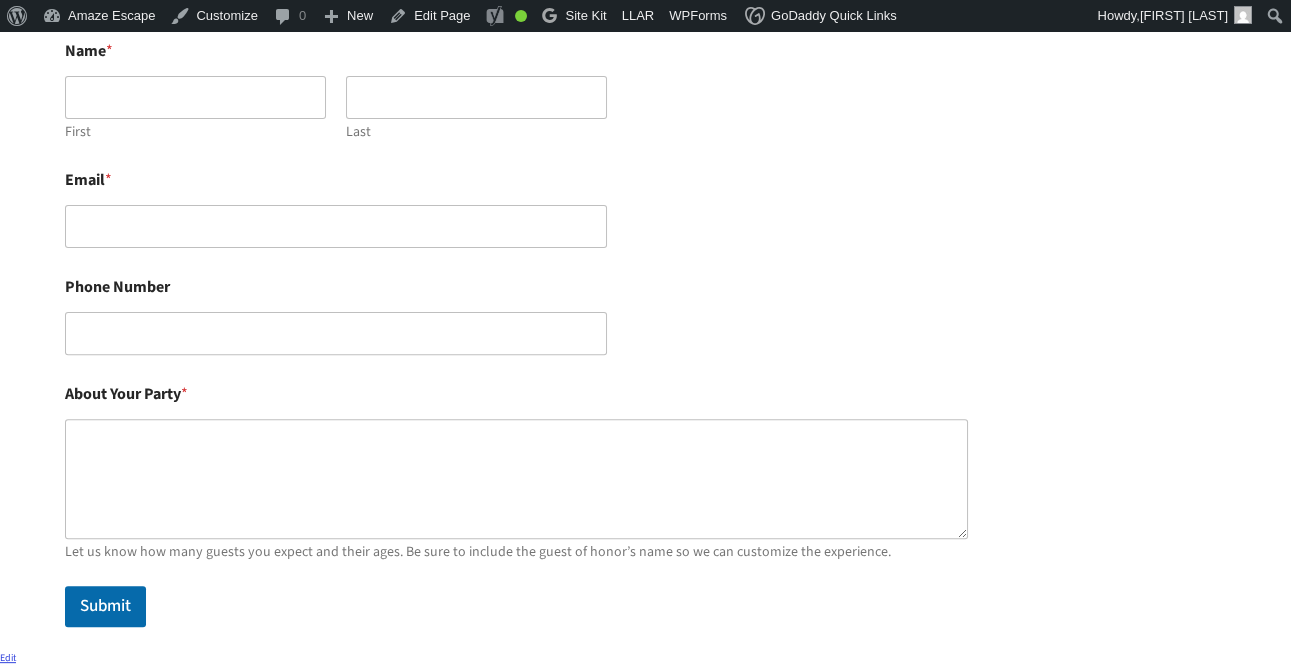 scroll, scrollTop: 1350, scrollLeft: 0, axis: vertical 